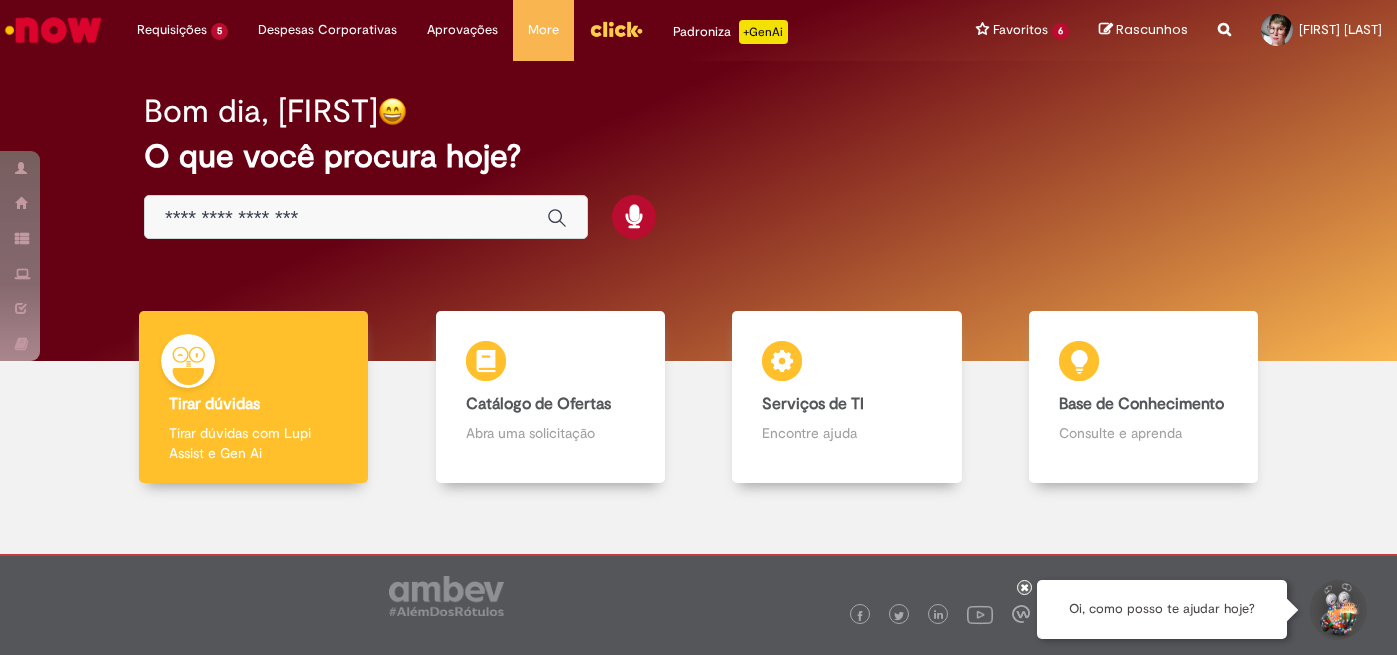 scroll, scrollTop: 0, scrollLeft: 0, axis: both 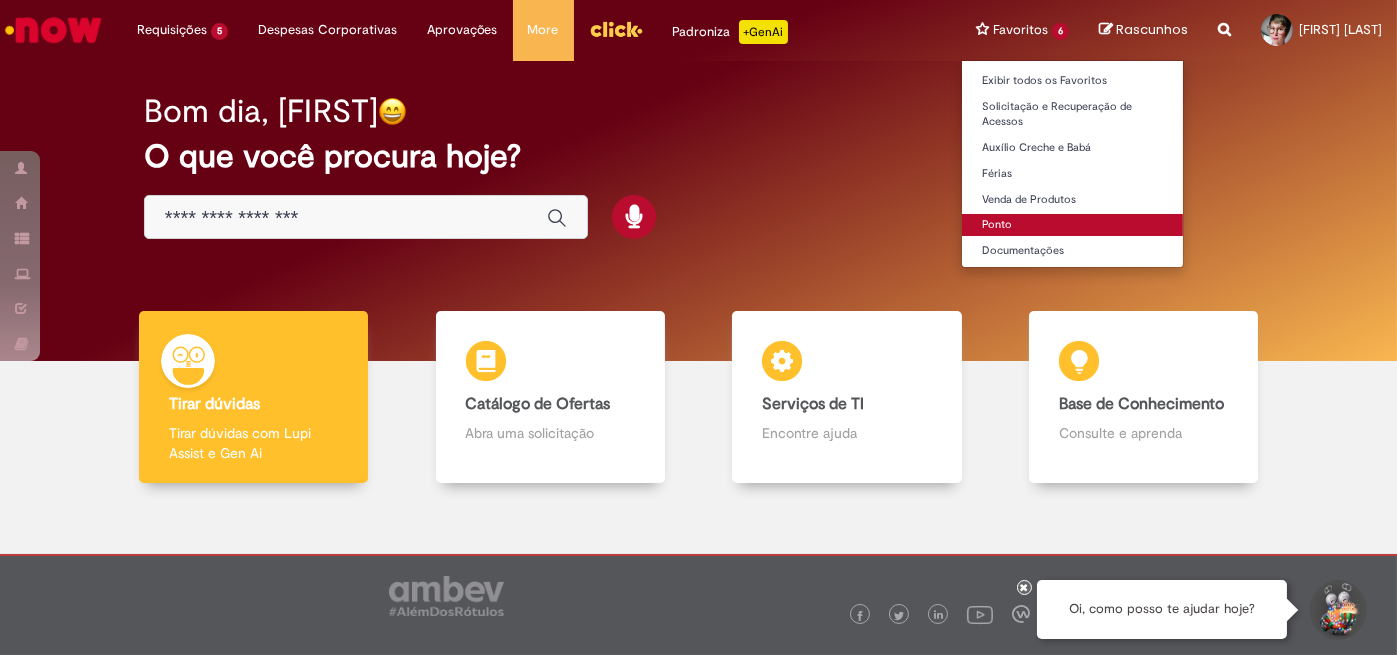 click on "Ponto" at bounding box center (1072, 225) 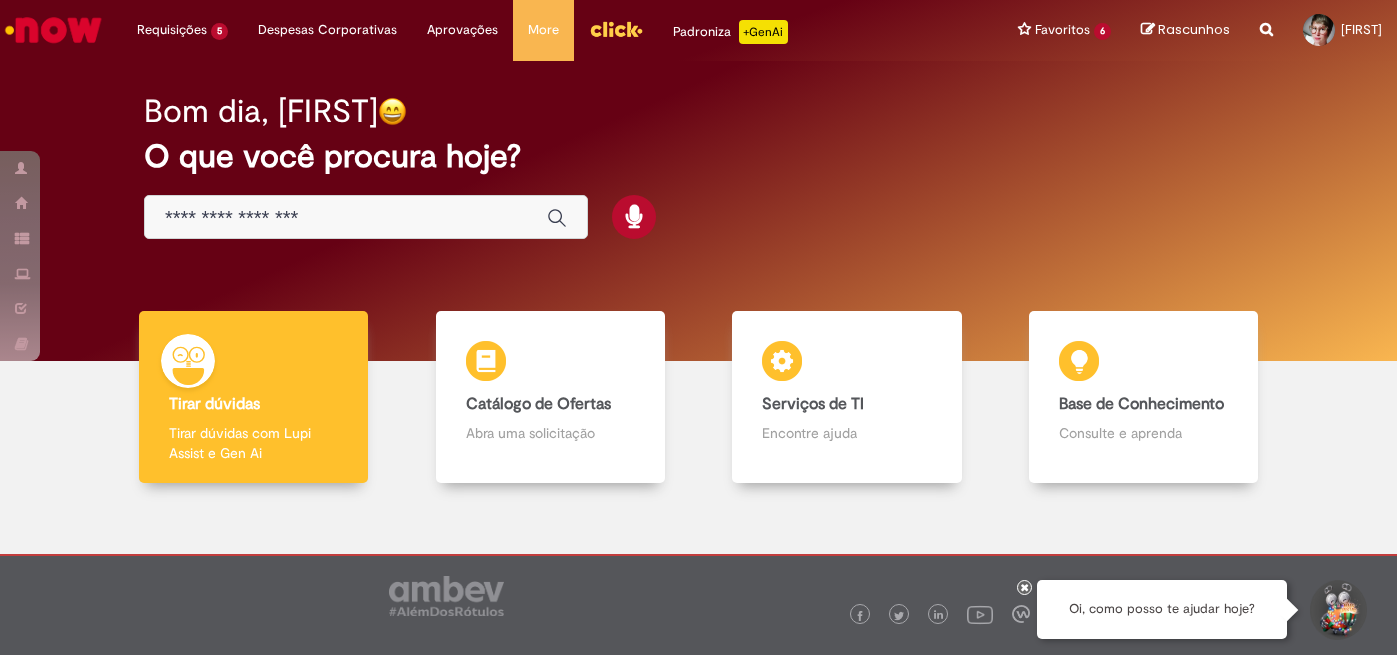 scroll, scrollTop: 0, scrollLeft: 0, axis: both 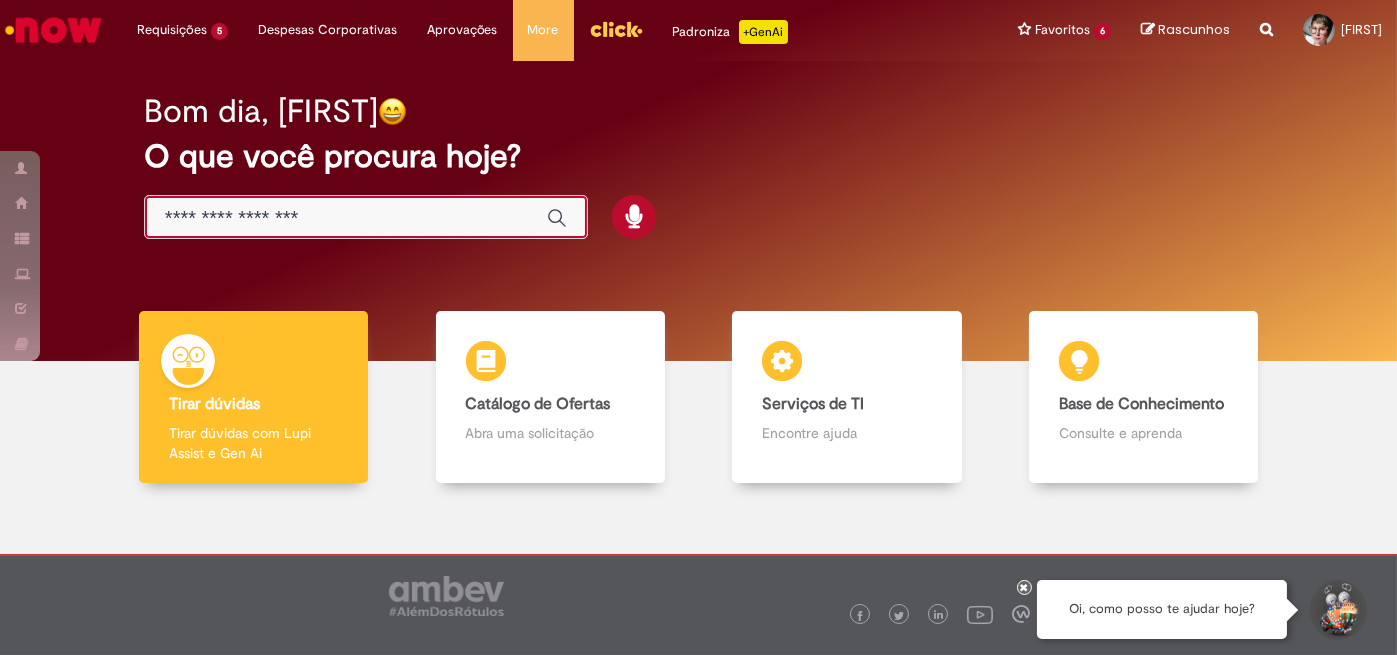 click at bounding box center [346, 218] 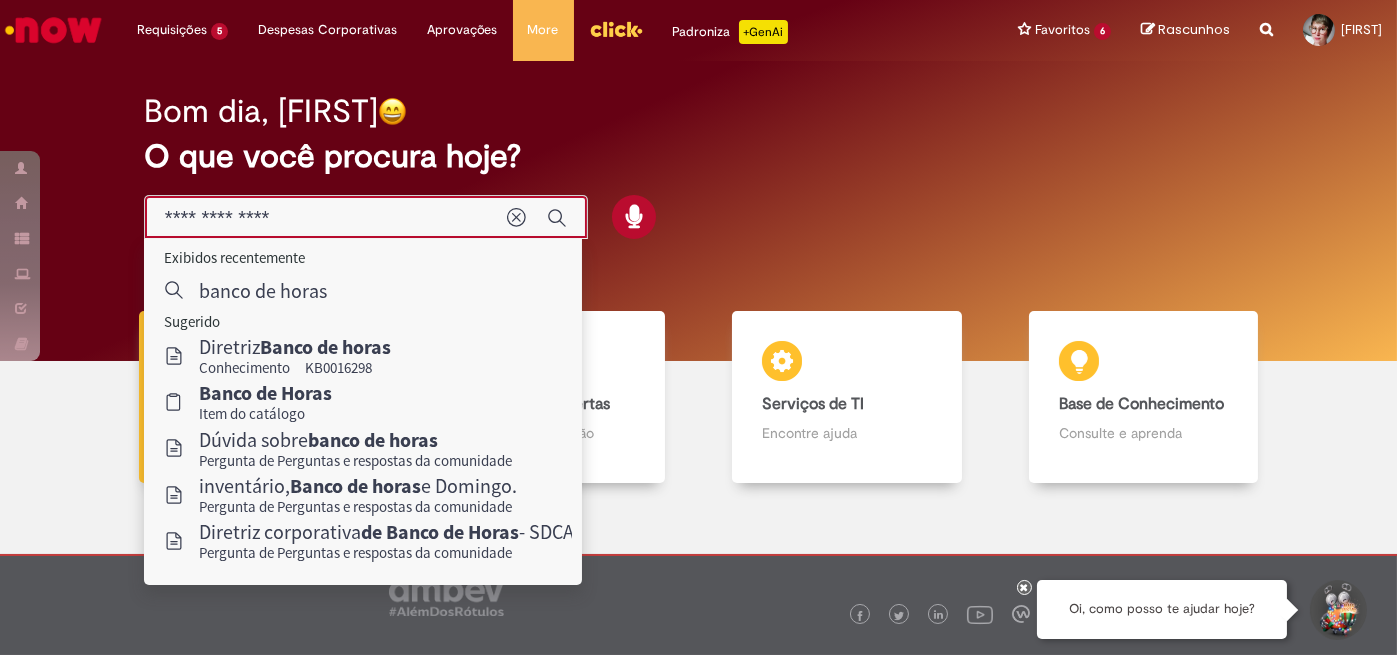 type on "**********" 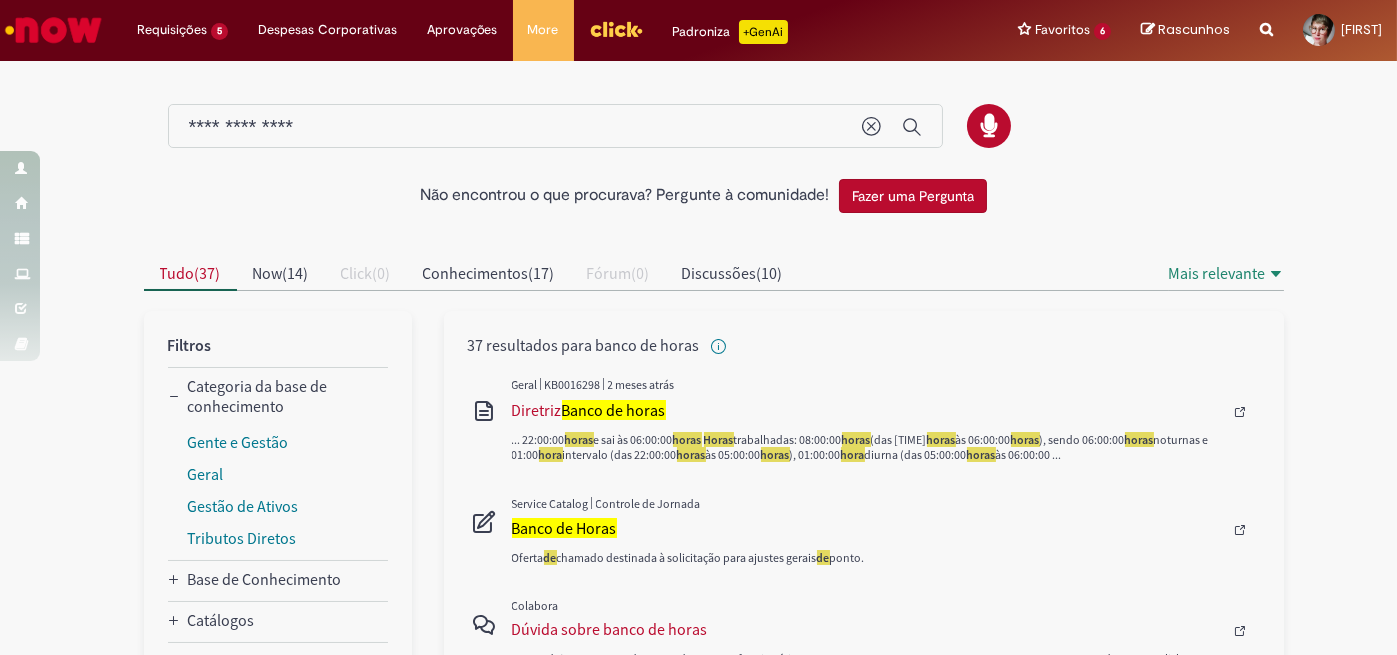 scroll, scrollTop: 100, scrollLeft: 0, axis: vertical 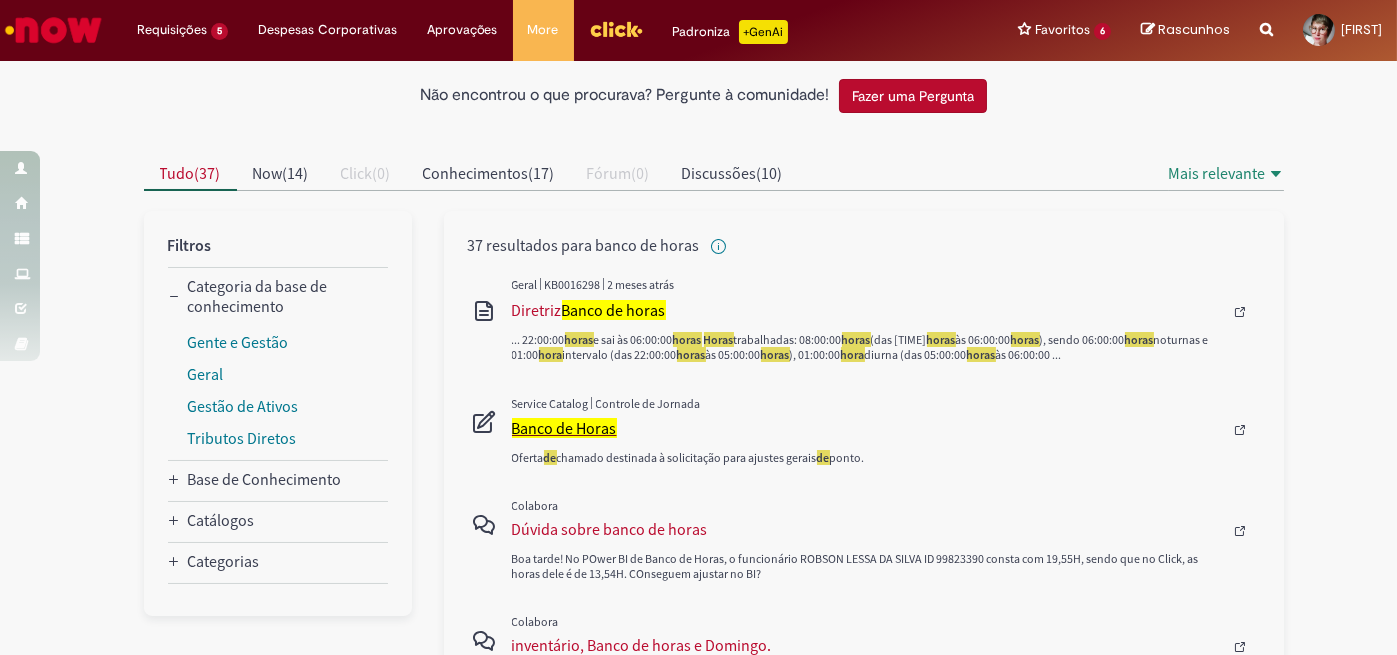 click on "Banco de Horas" at bounding box center [564, 428] 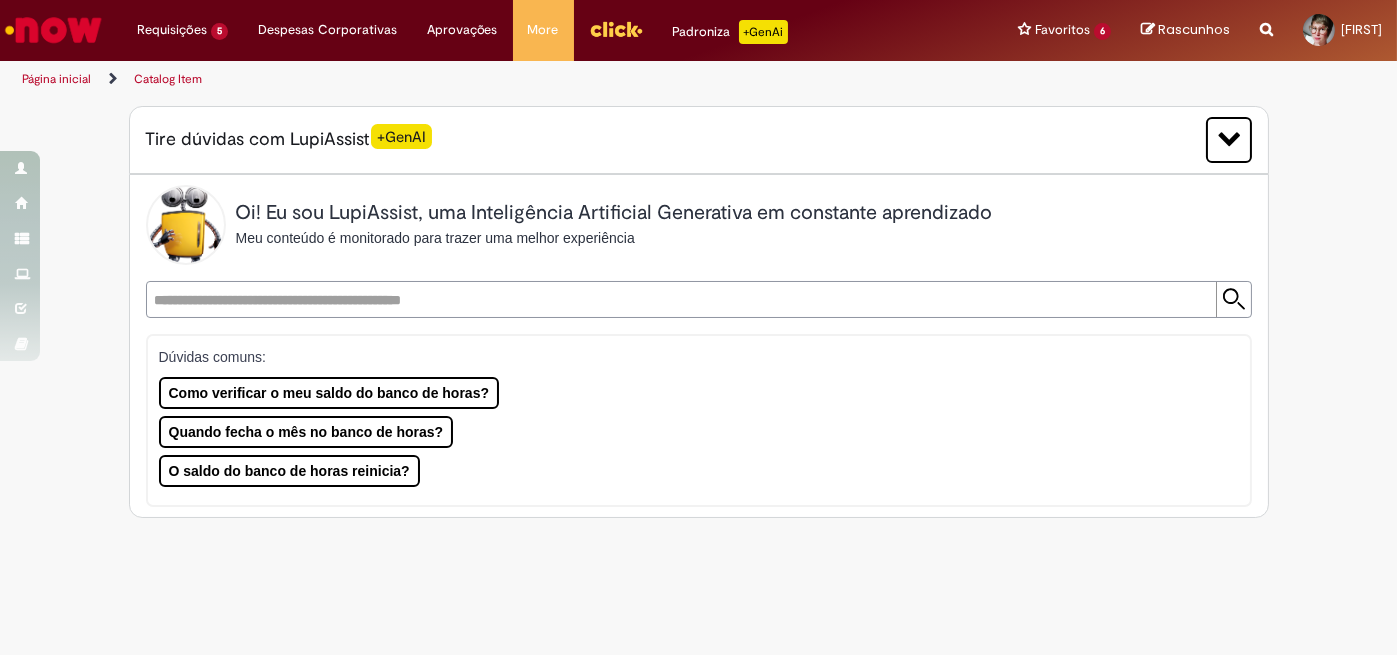 scroll, scrollTop: 0, scrollLeft: 0, axis: both 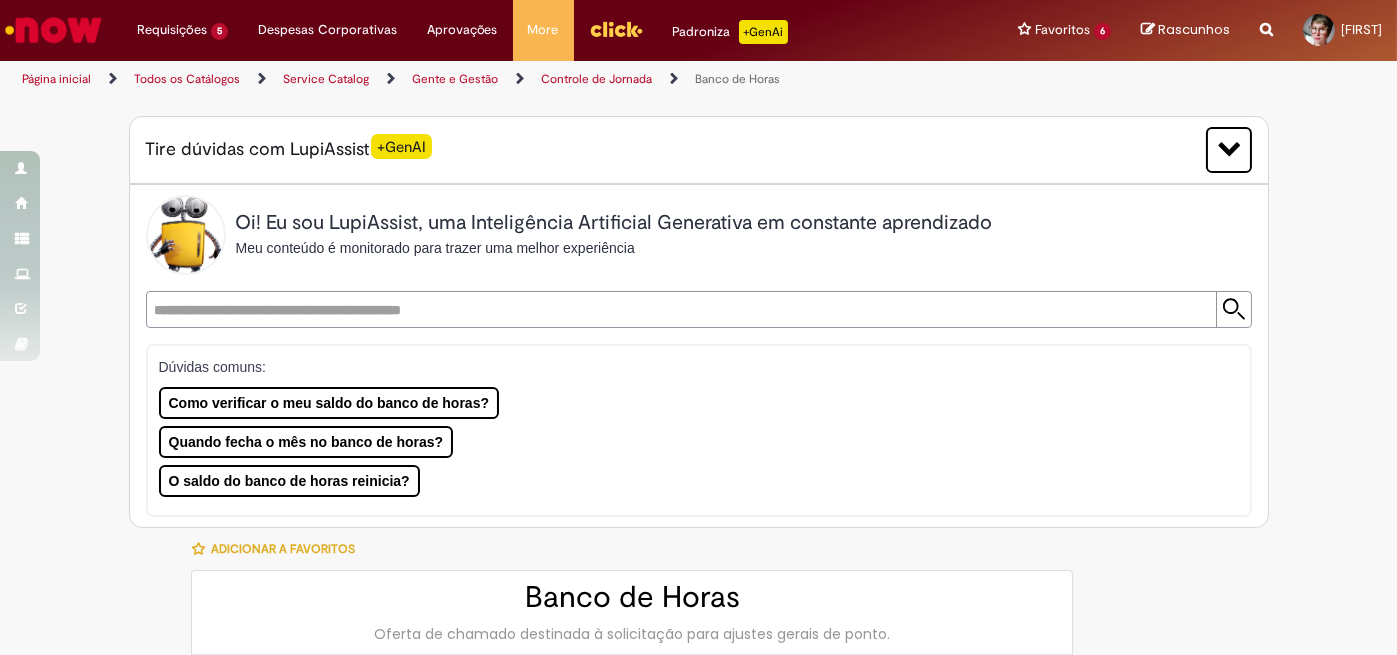 type on "********" 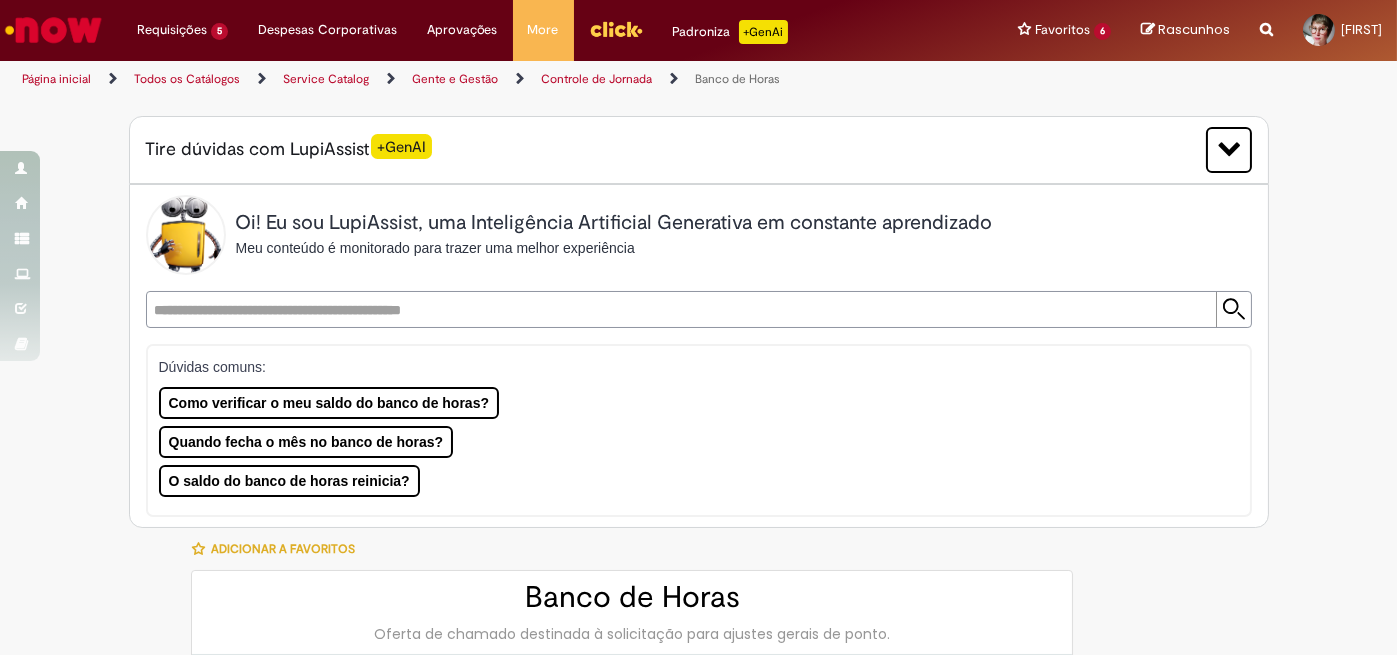 type on "**********" 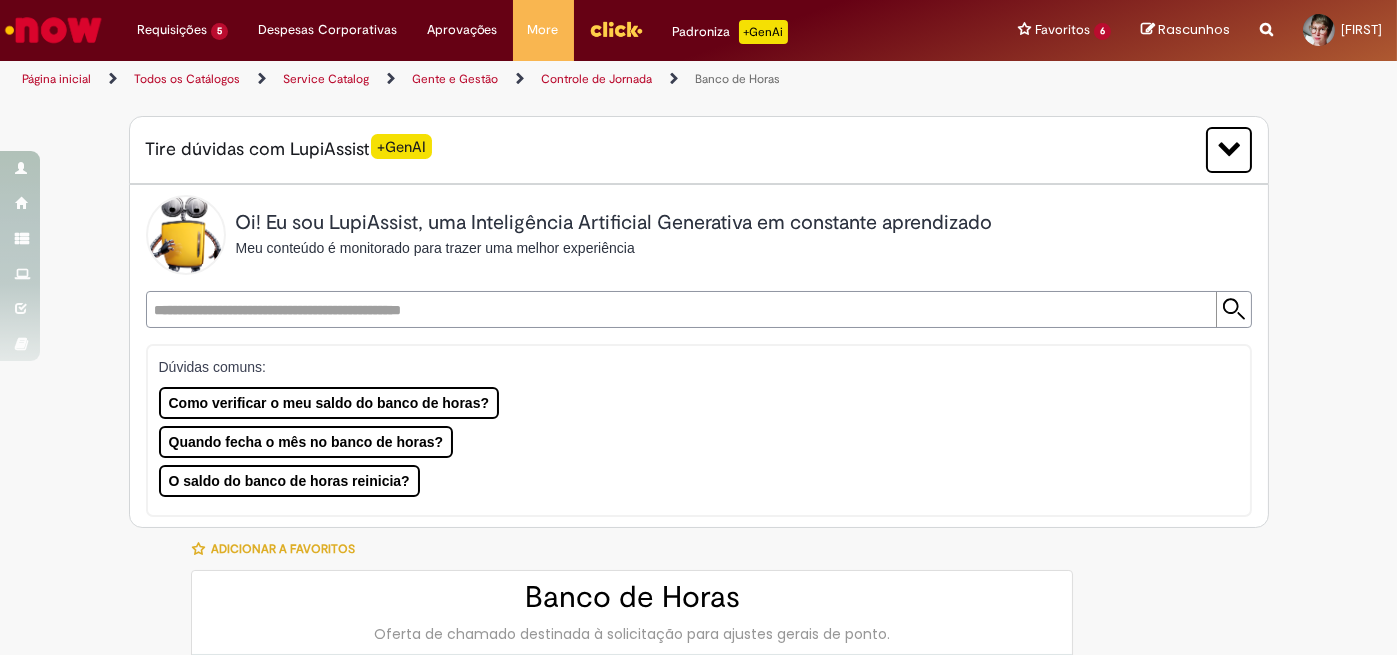 type on "**********" 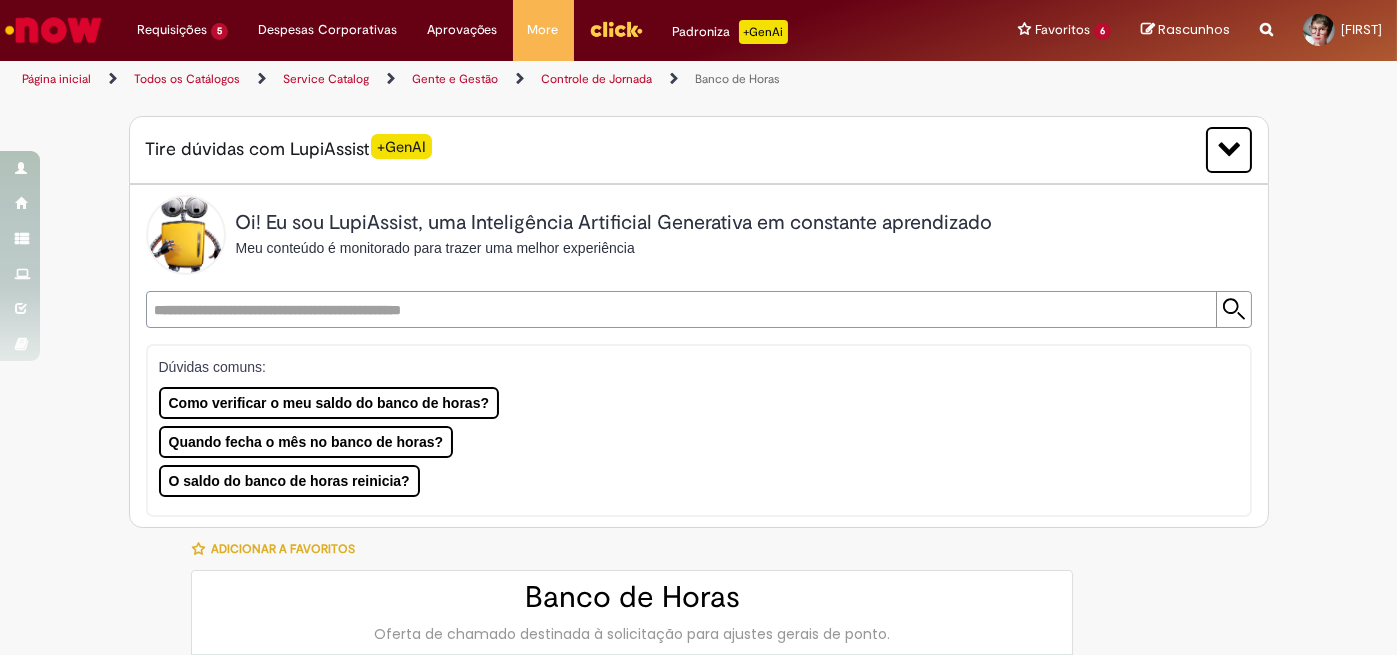 type on "**********" 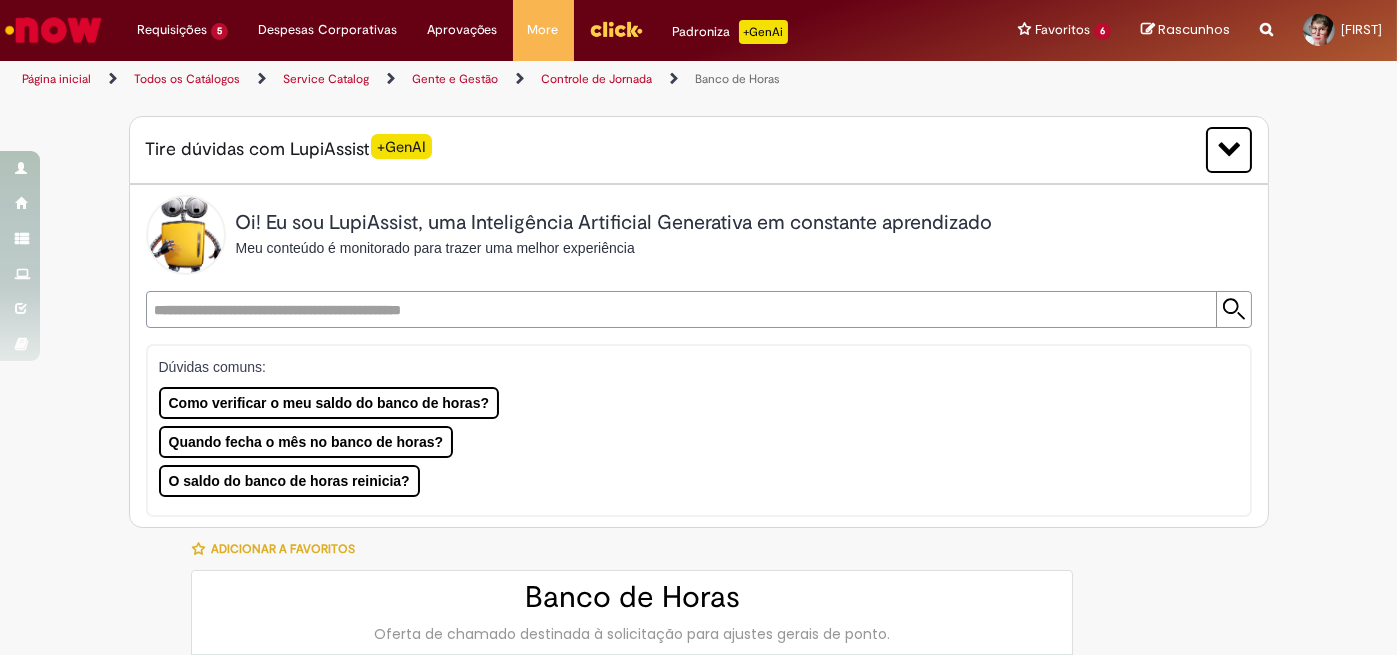 type on "**********" 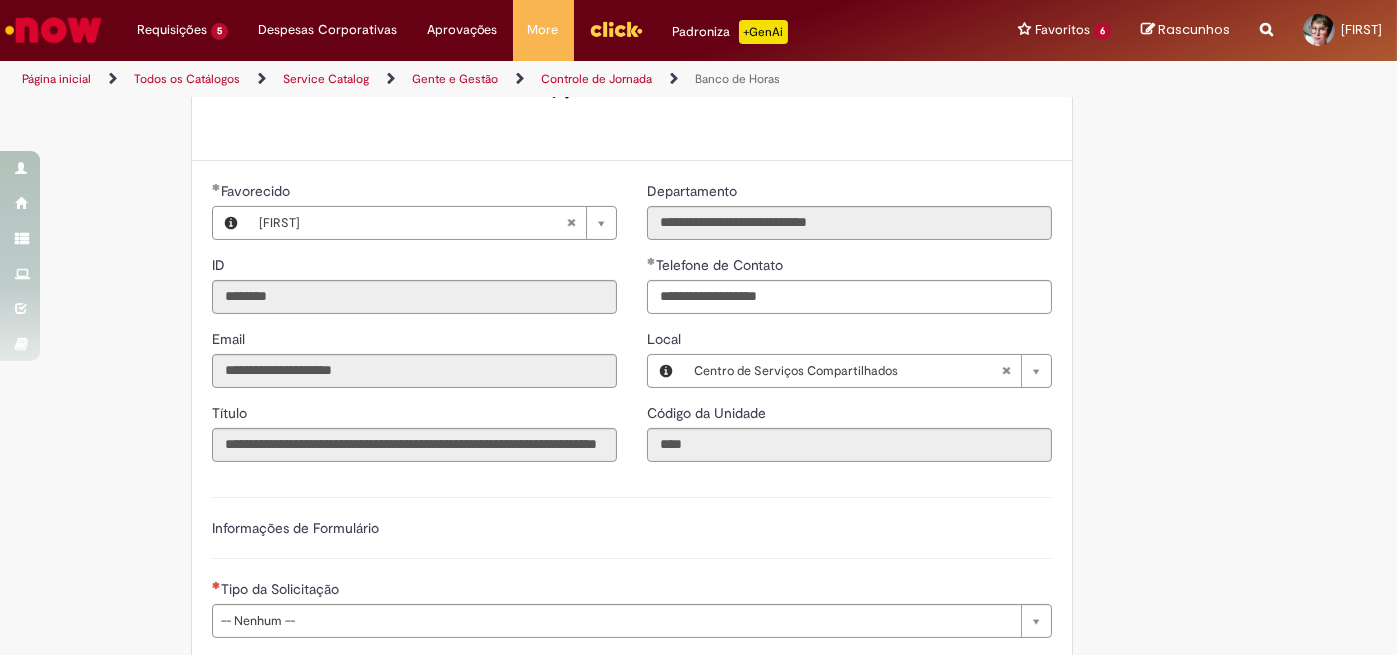 scroll, scrollTop: 900, scrollLeft: 0, axis: vertical 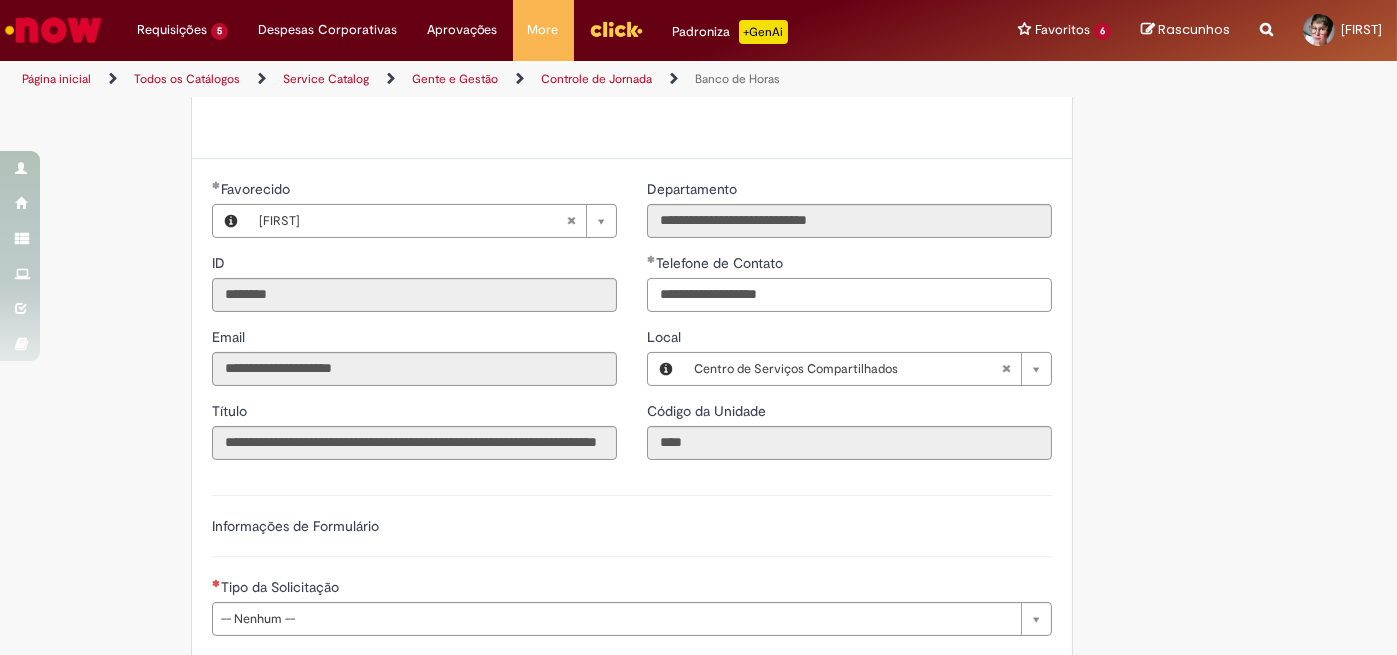 click on "**********" at bounding box center (849, 295) 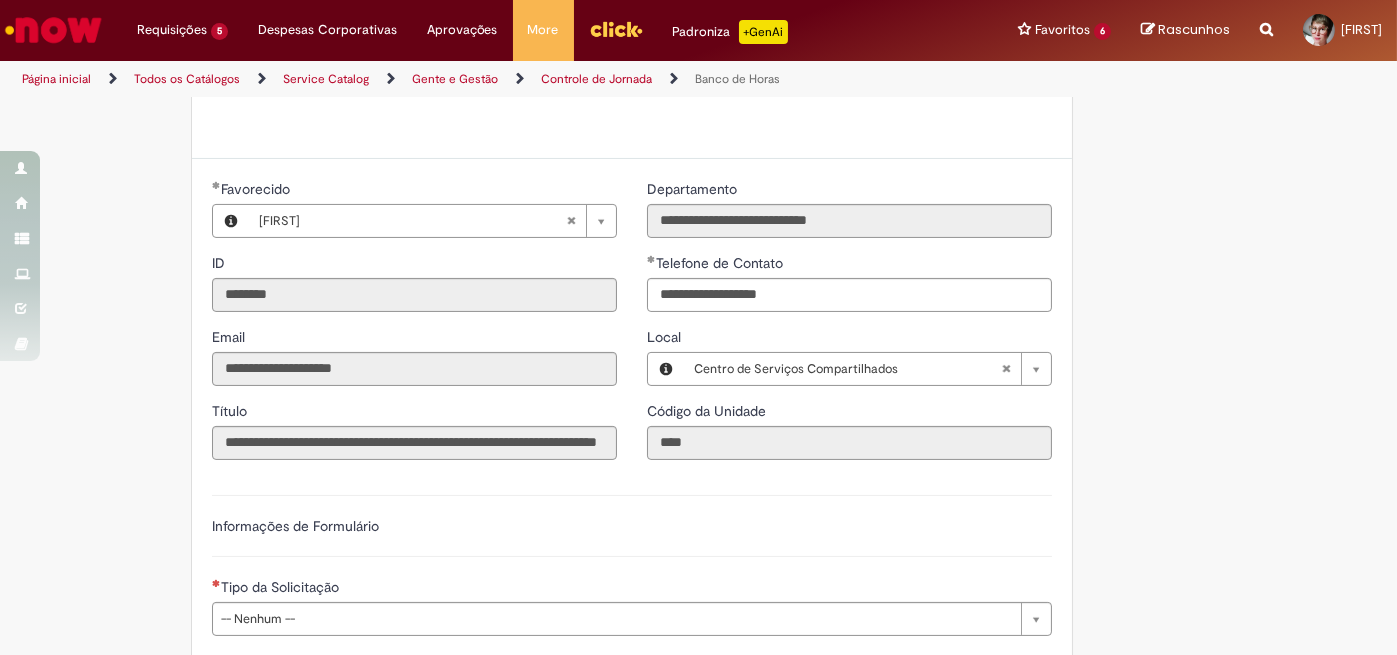 type 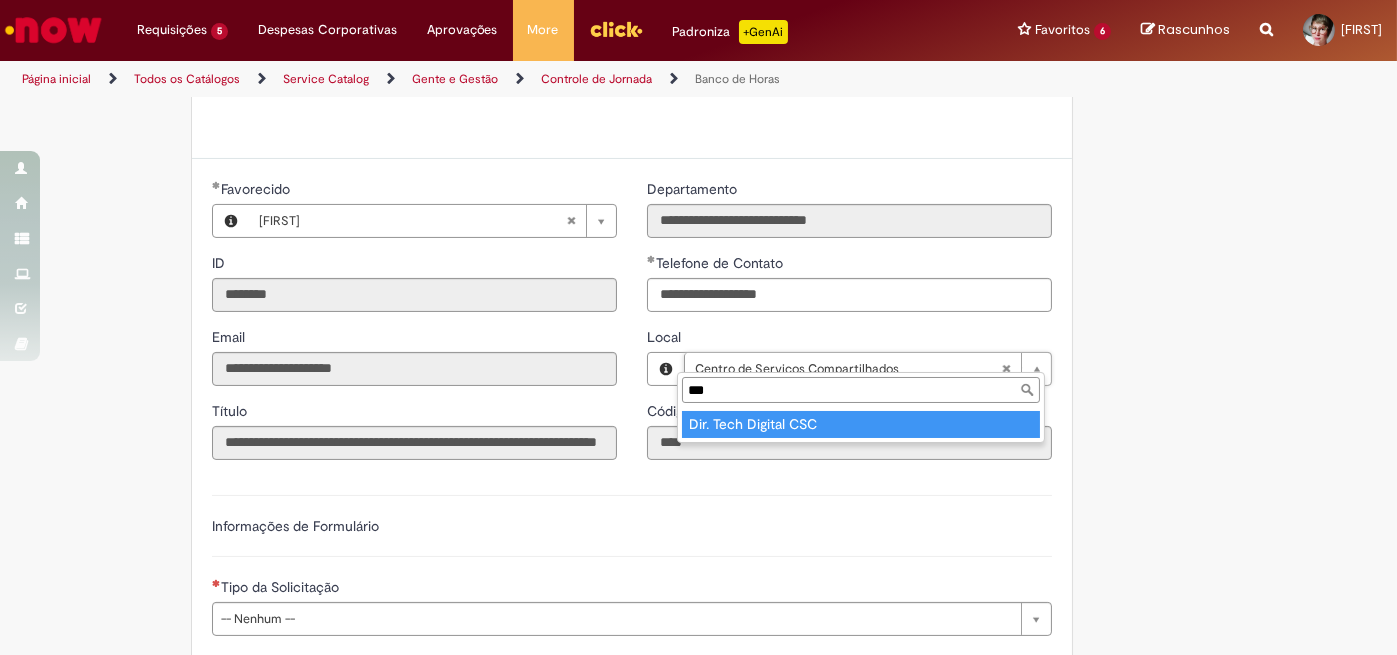 type on "***" 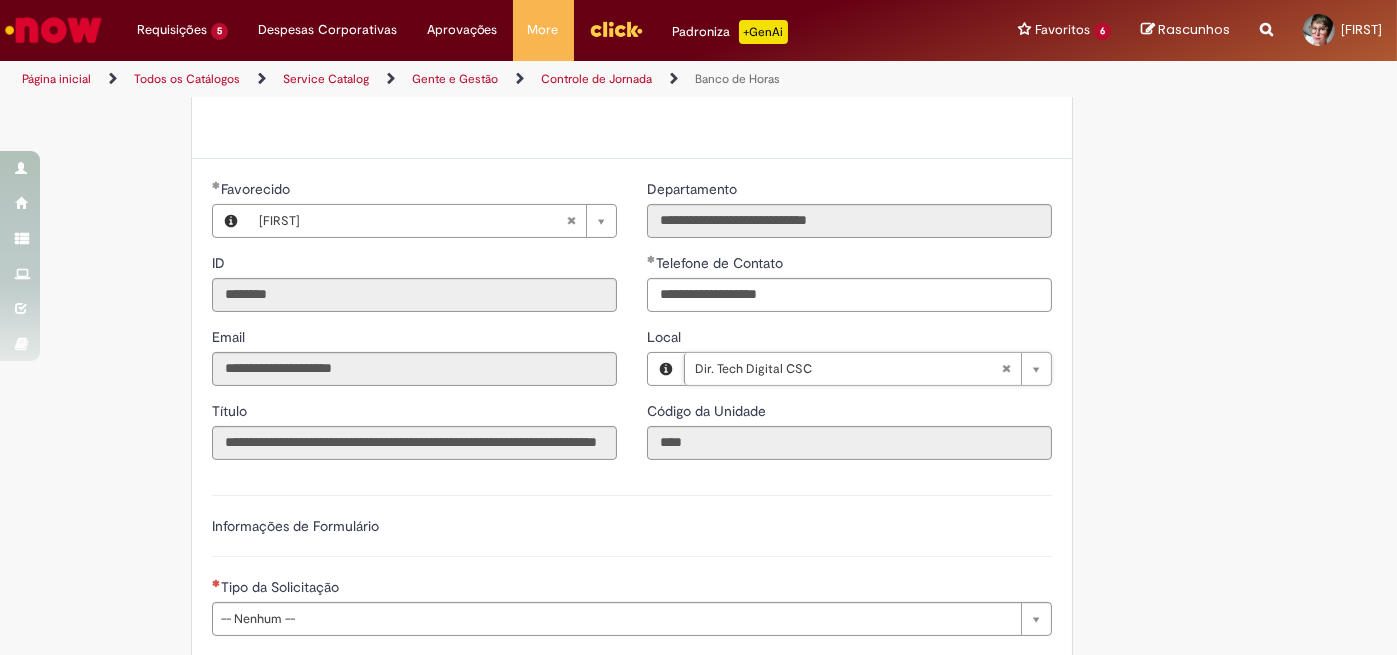 scroll, scrollTop: 0, scrollLeft: 127, axis: horizontal 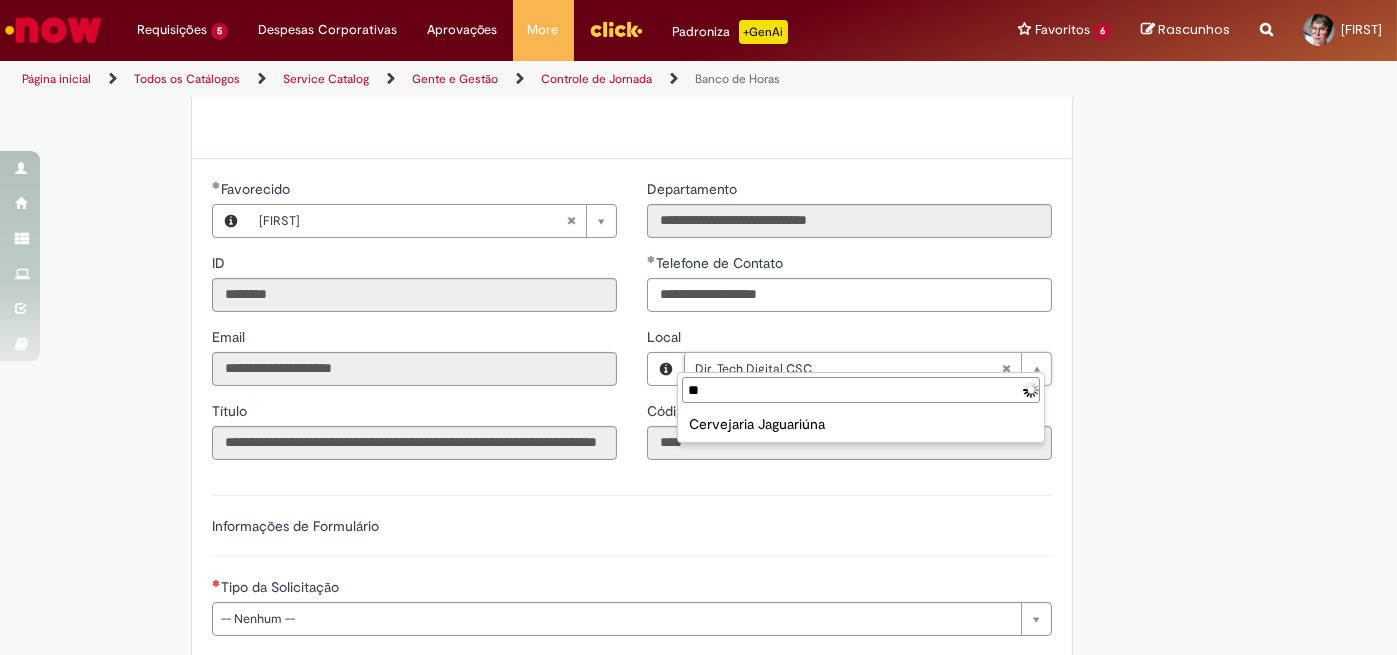 type on "*" 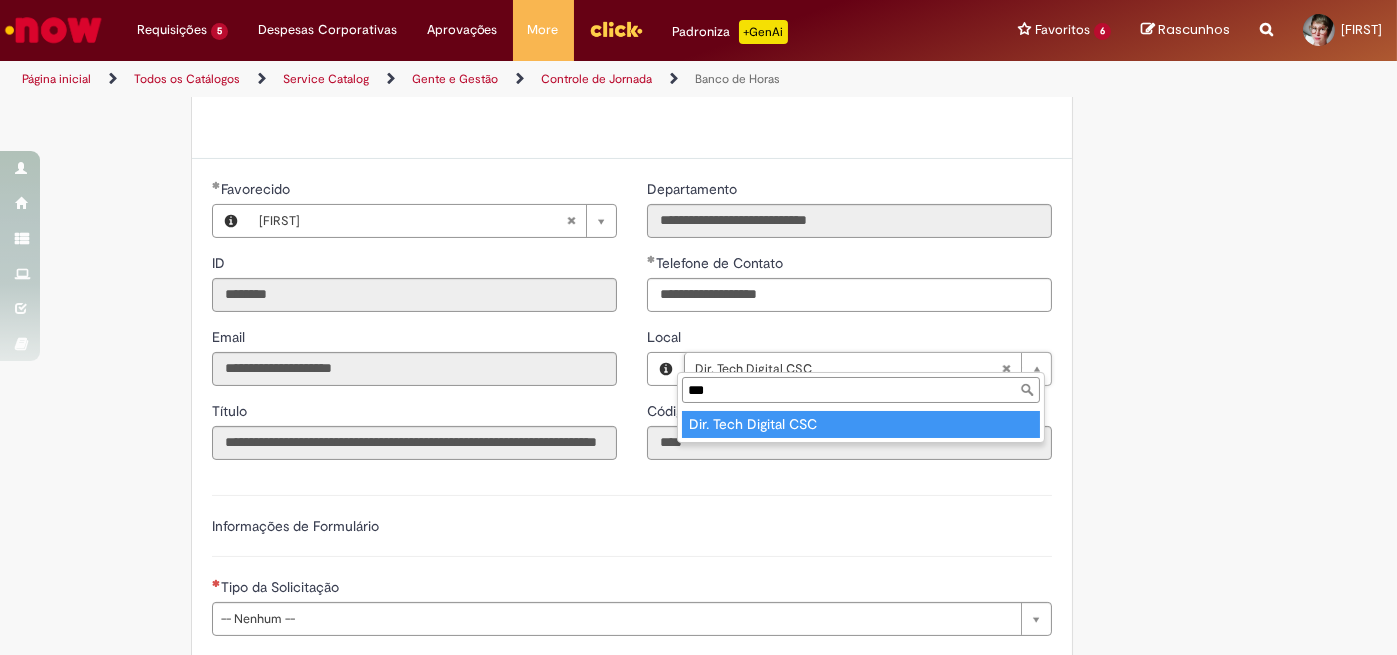 type on "***" 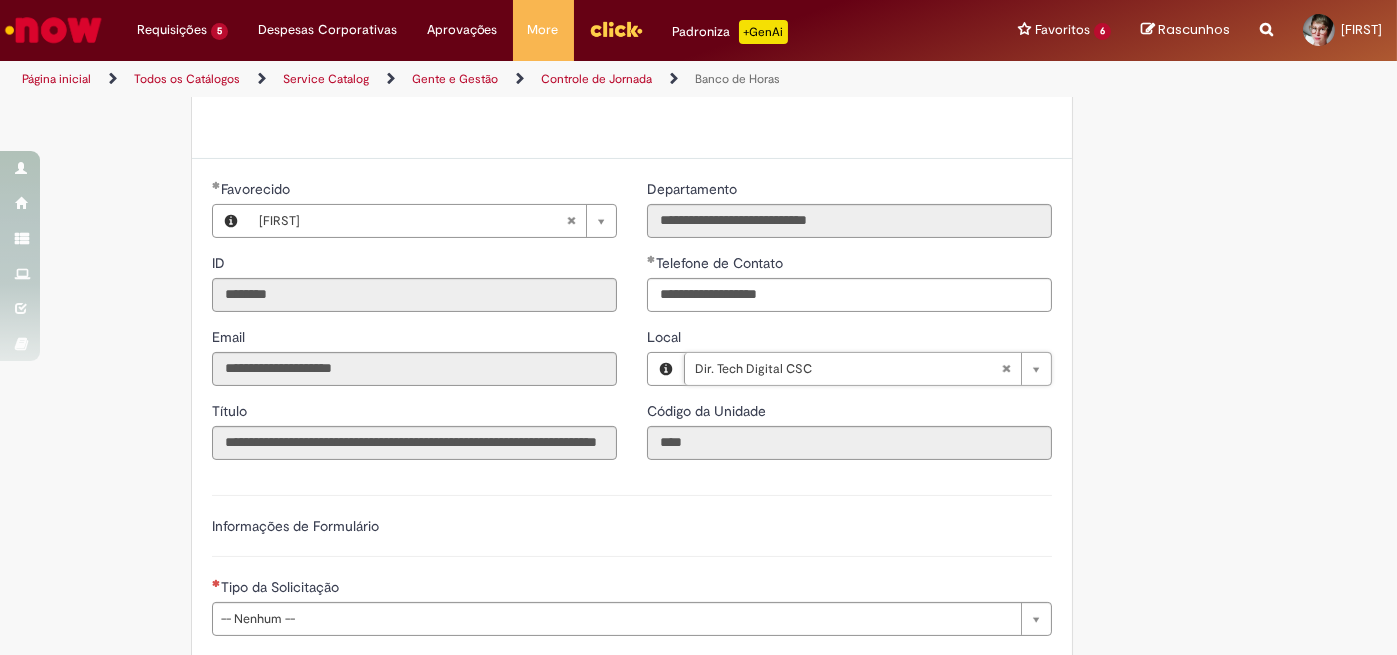 scroll, scrollTop: 0, scrollLeft: 126, axis: horizontal 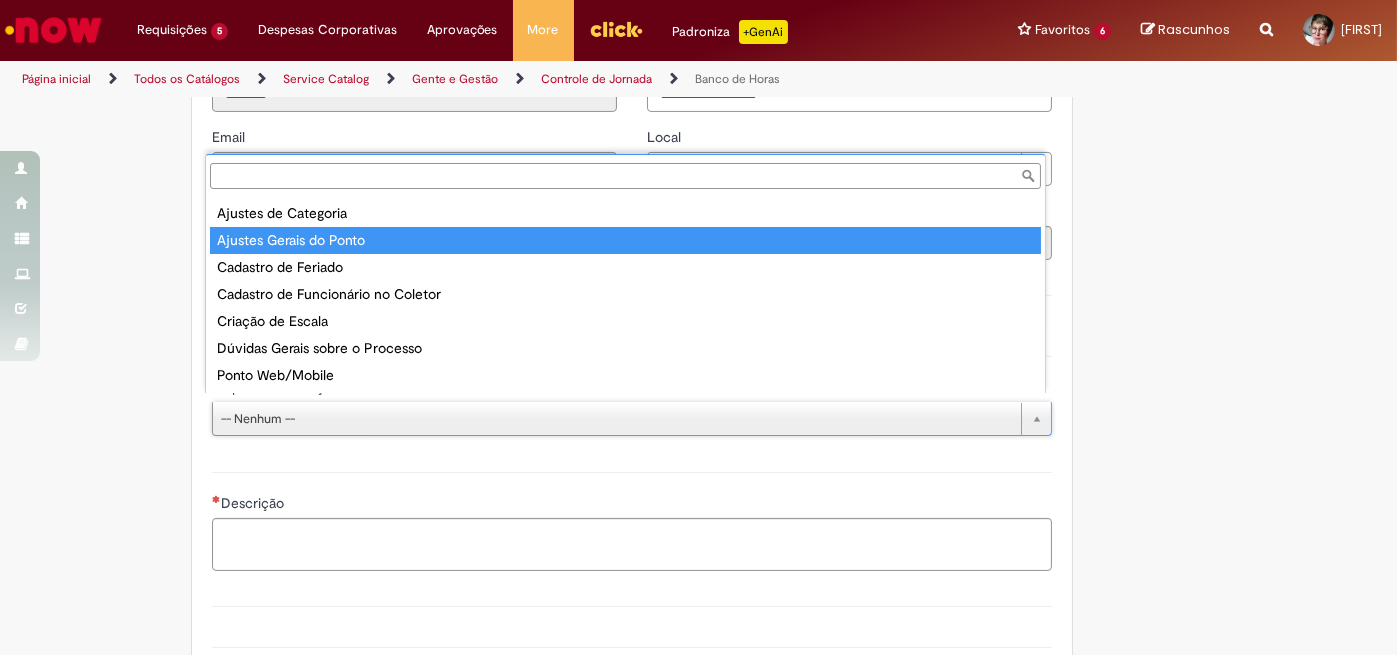 type on "**********" 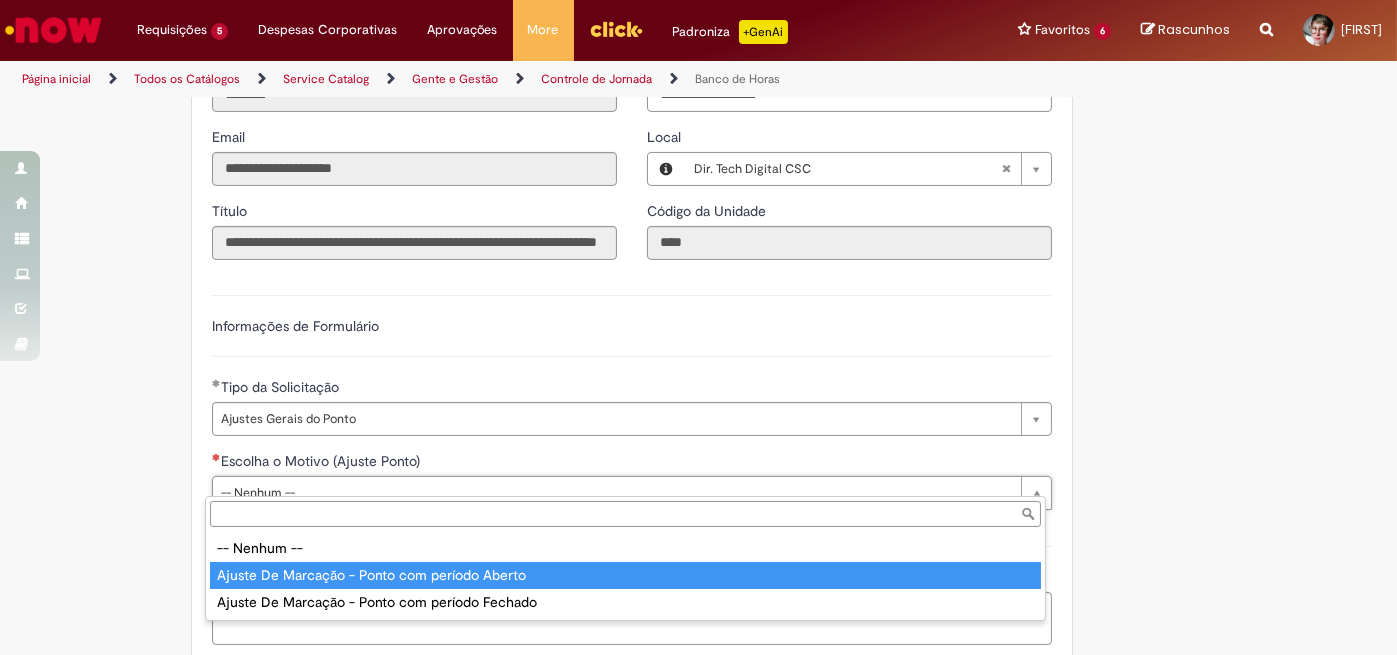type on "**********" 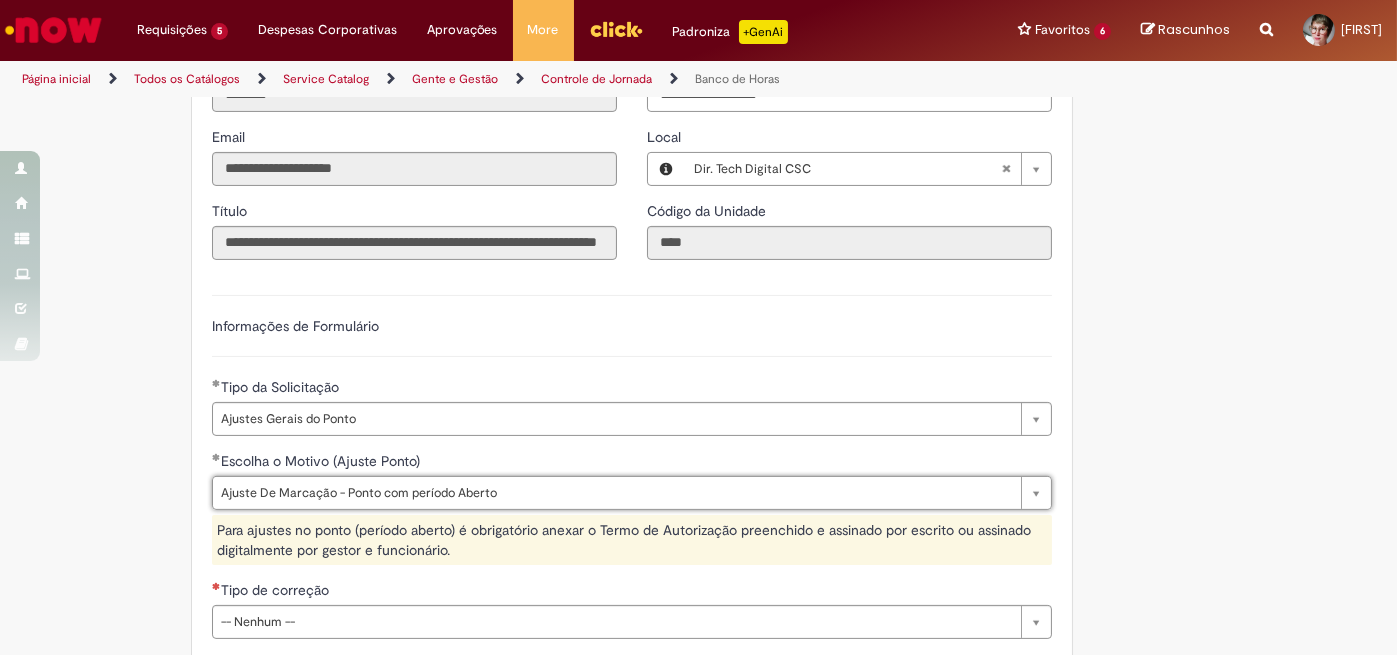 scroll, scrollTop: 1200, scrollLeft: 0, axis: vertical 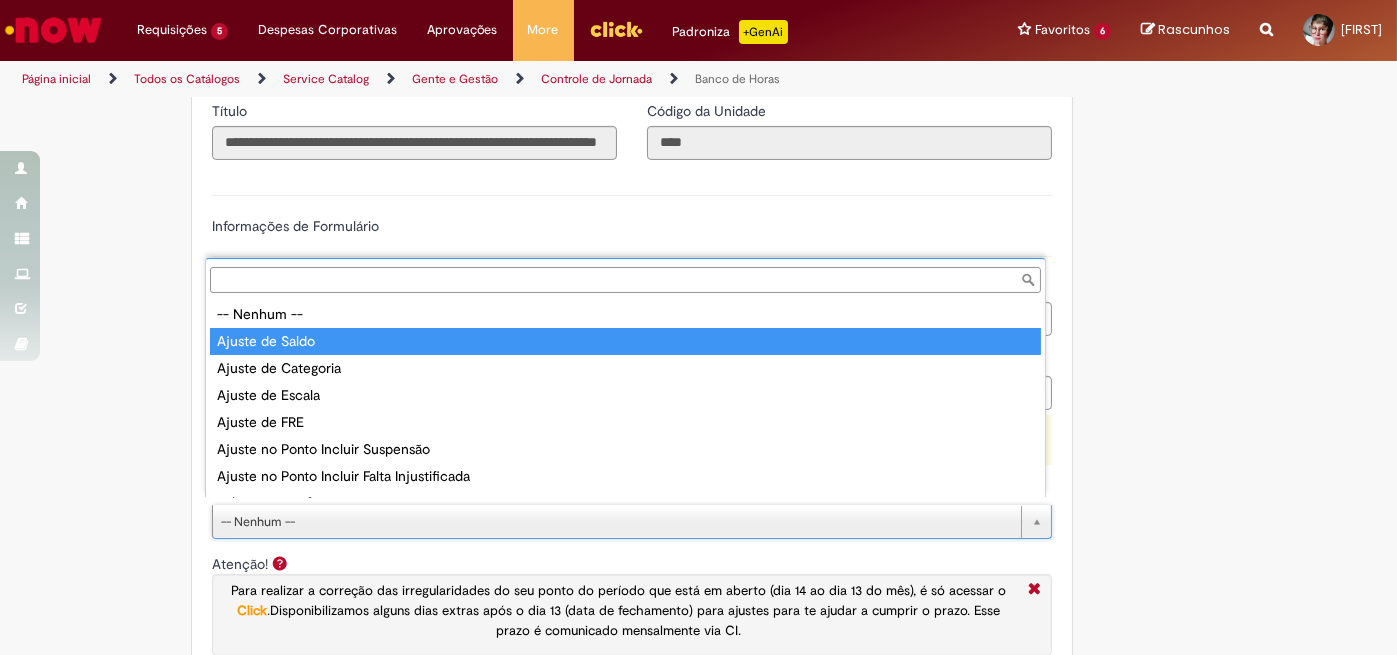 type on "**********" 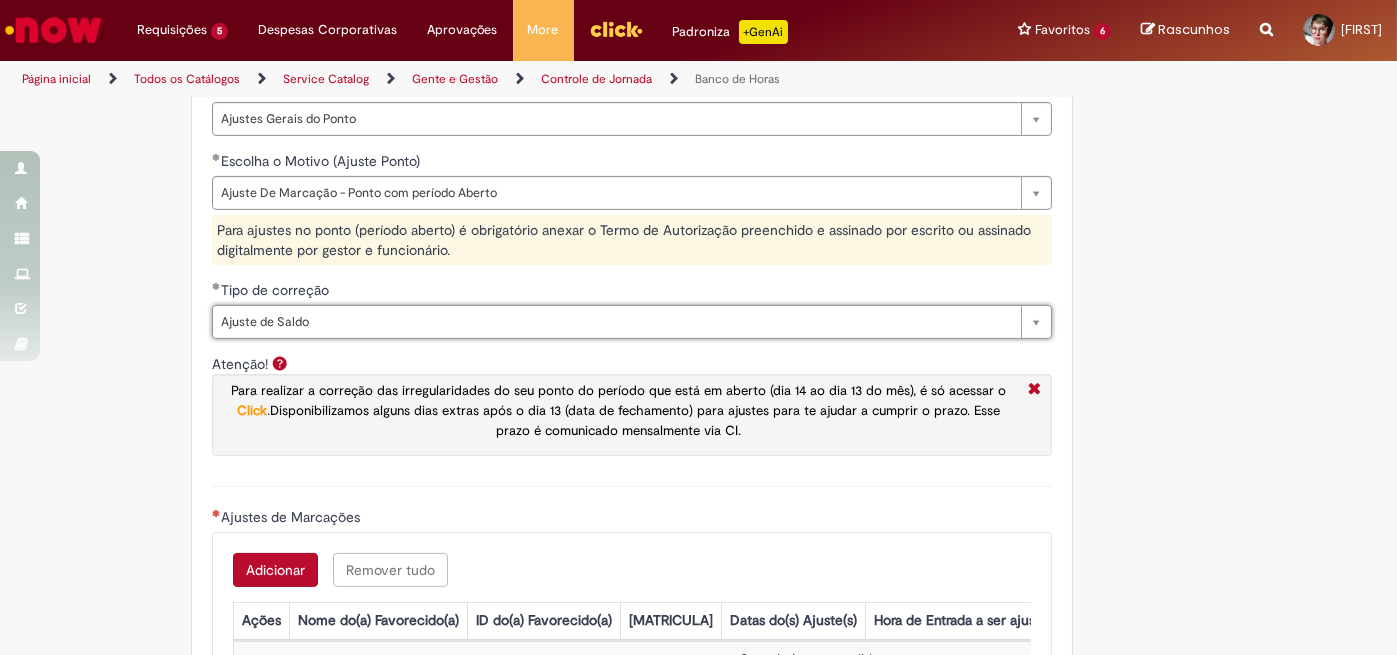 scroll, scrollTop: 1500, scrollLeft: 0, axis: vertical 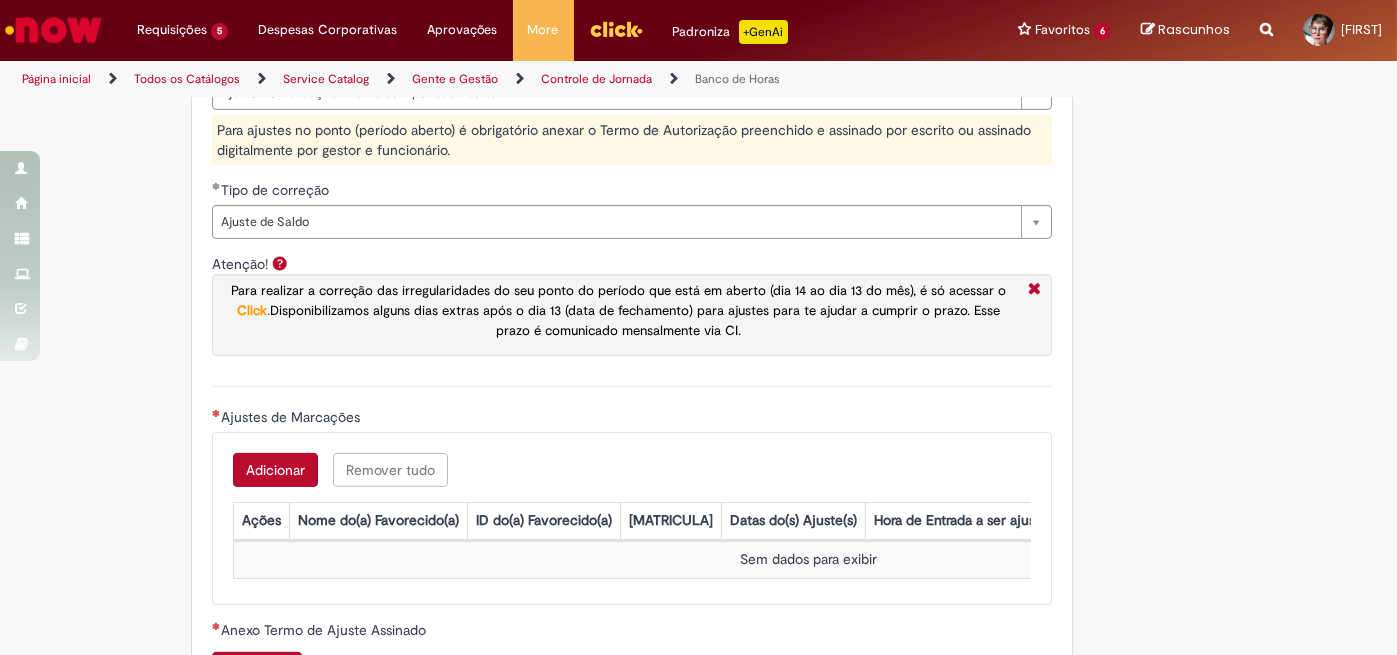 click on "Adicionar" at bounding box center [275, 470] 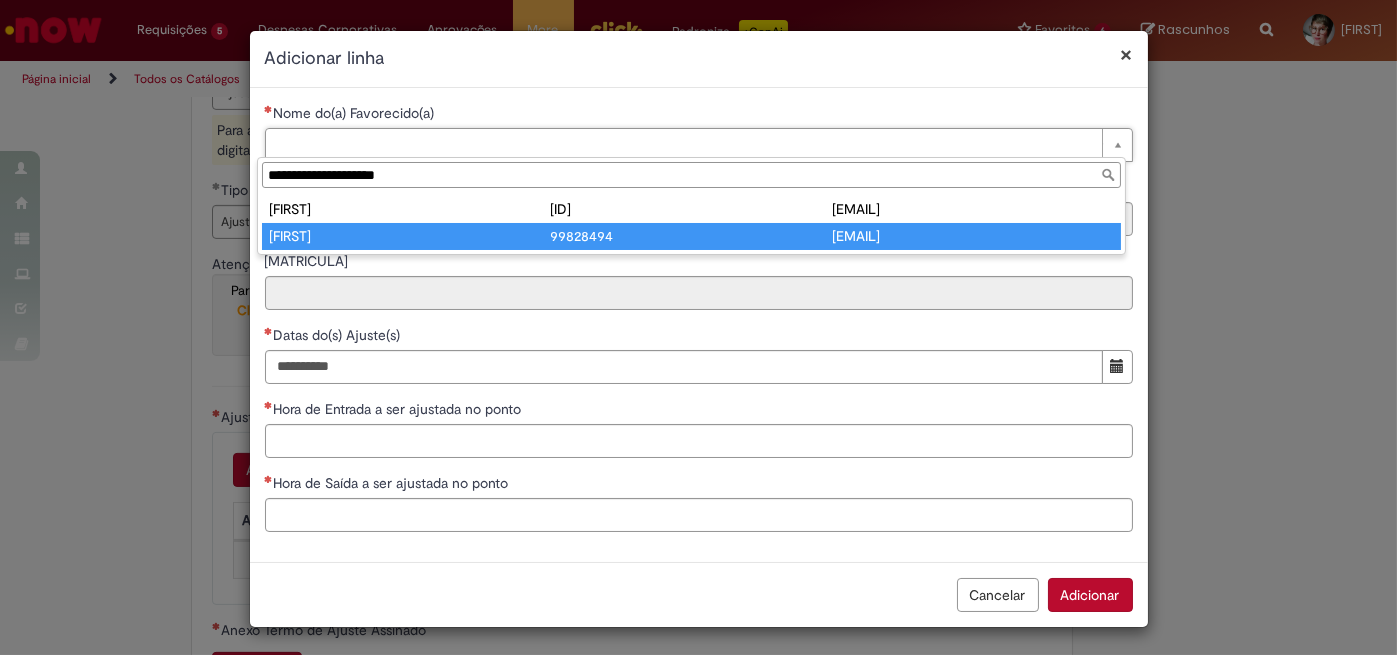 type on "**********" 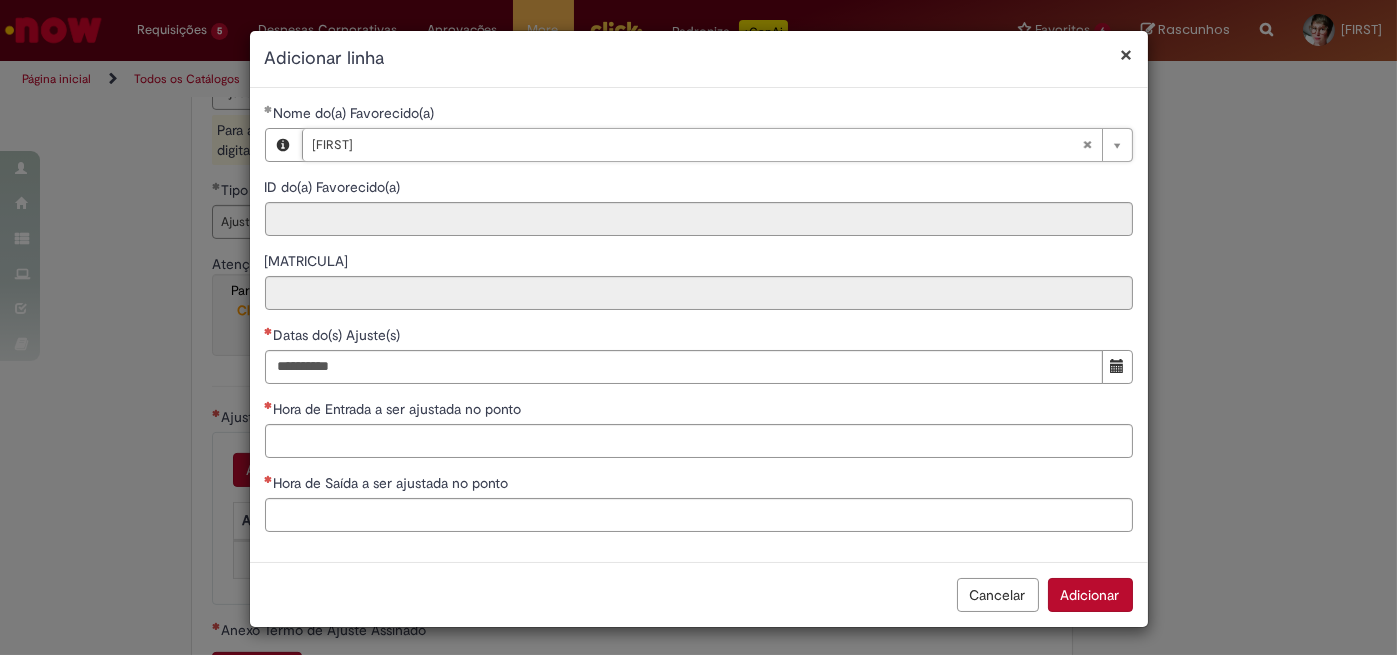 type on "********" 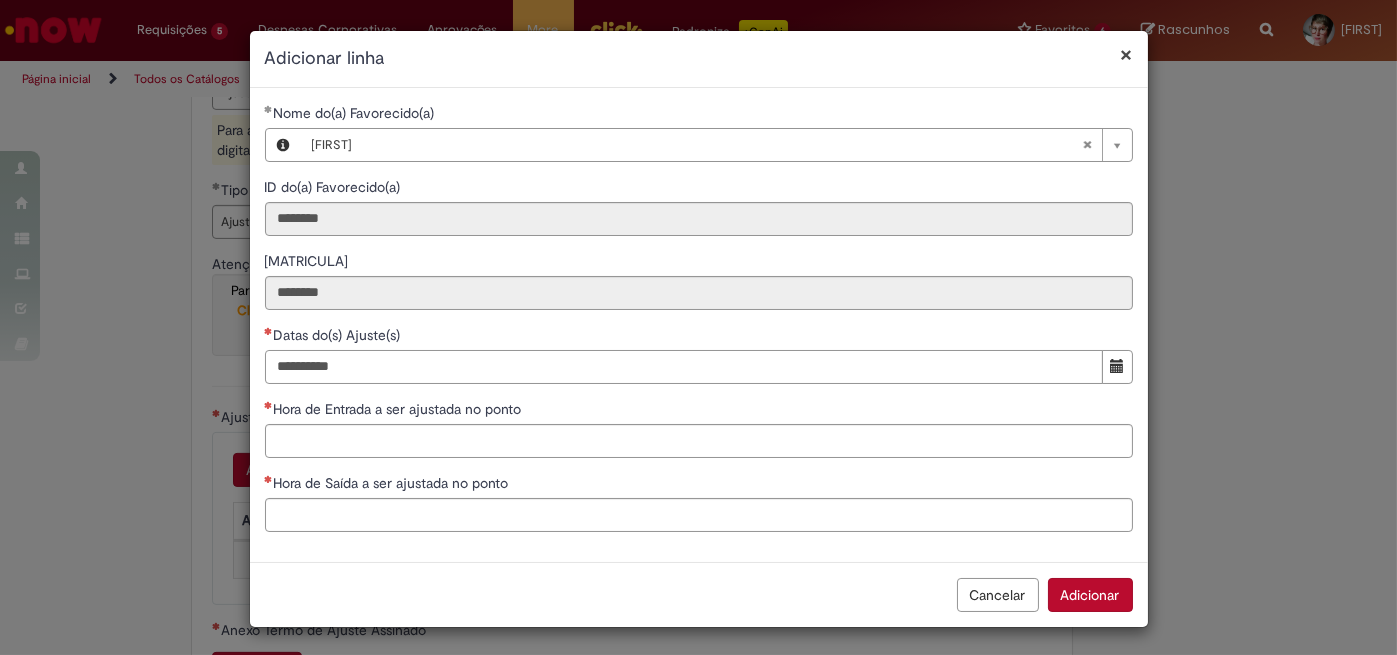 click on "Datas do(s) Ajuste(s)" at bounding box center [684, 367] 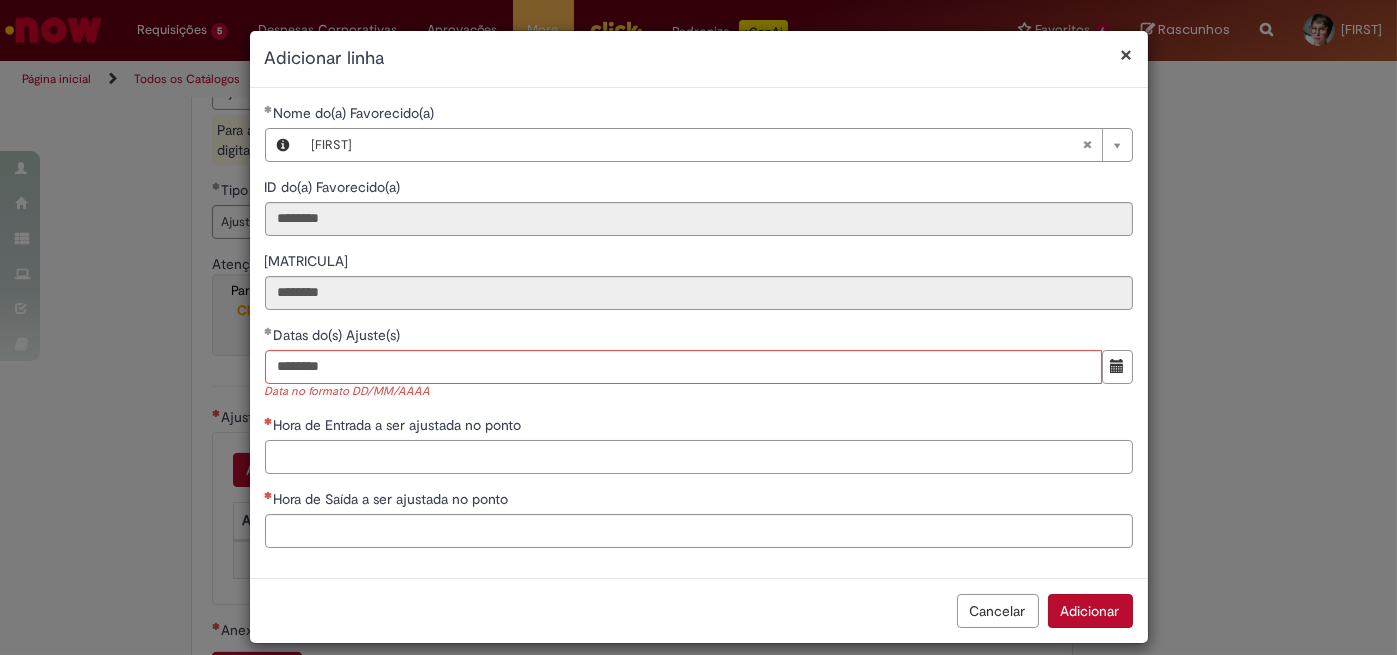 click on "Hora de Entrada a ser ajustada no ponto" at bounding box center [699, 444] 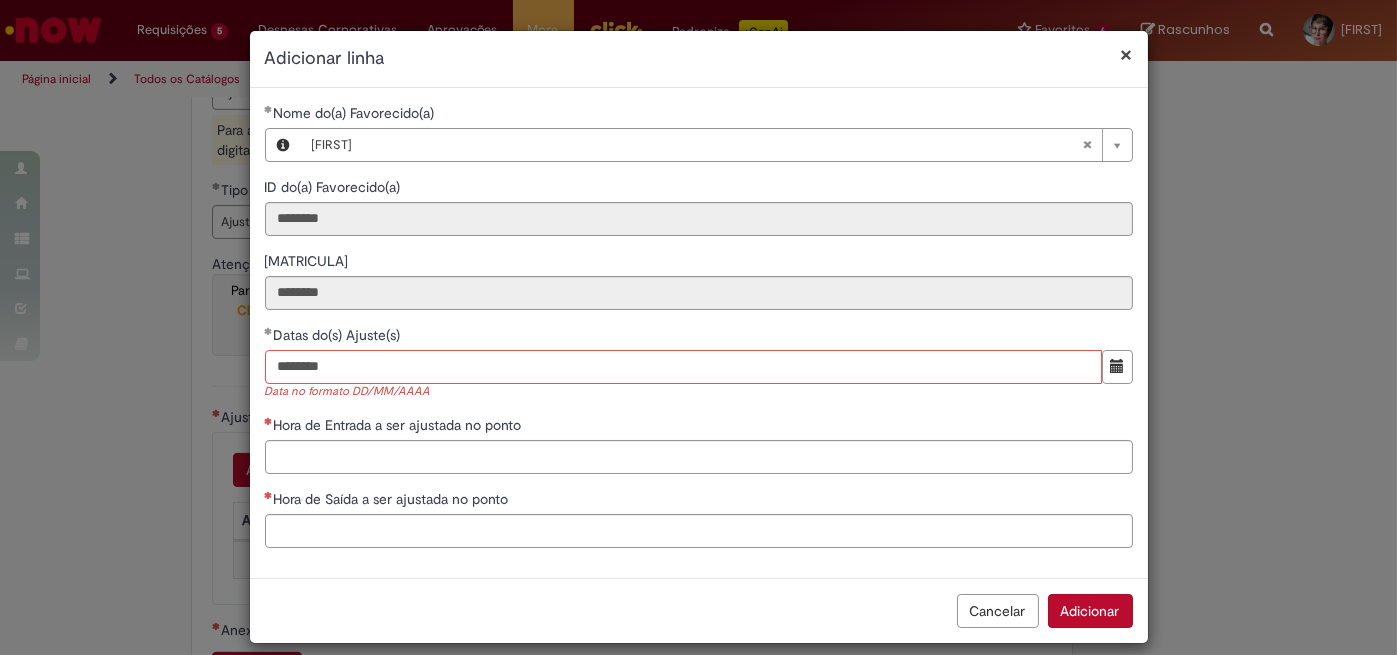 drag, startPoint x: 314, startPoint y: 366, endPoint x: 244, endPoint y: 349, distance: 72.03471 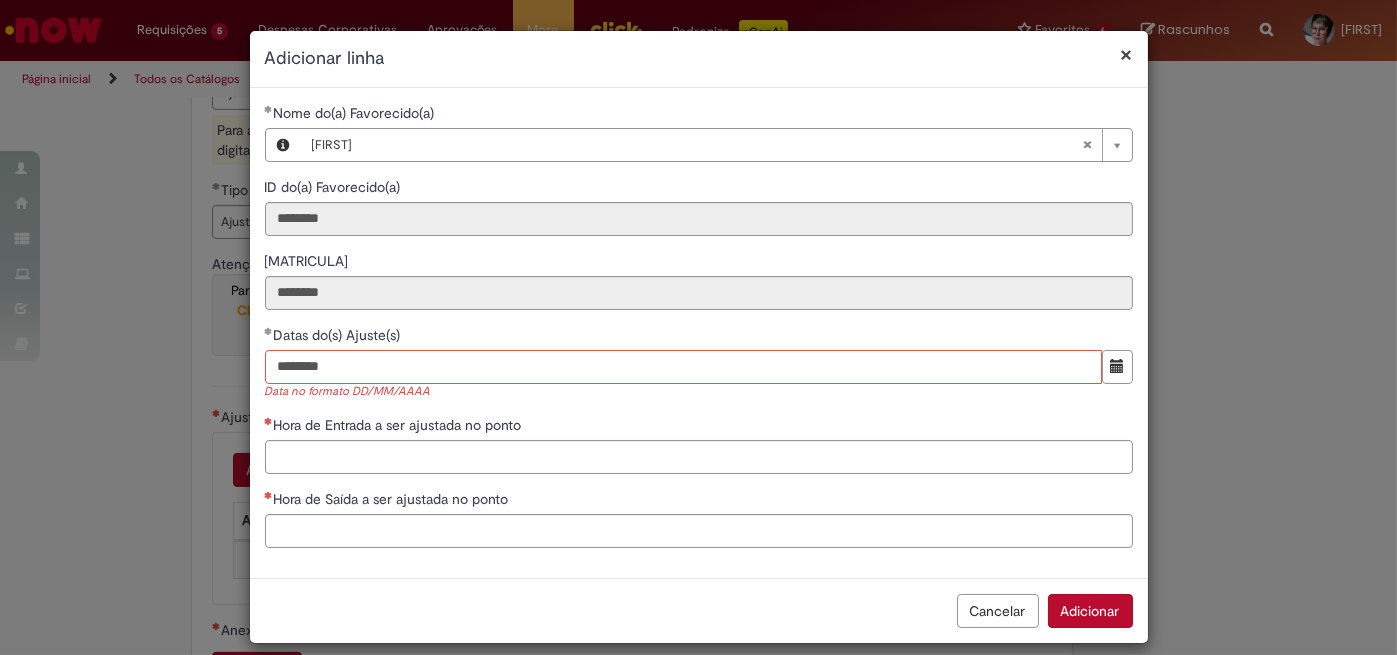 click on "Nome do(a) Favorecido(a) [FIRST] [LAST] [LAST] [ID] [MATRICULA] [DATAS] [HORA] [HORA]" at bounding box center [699, 333] 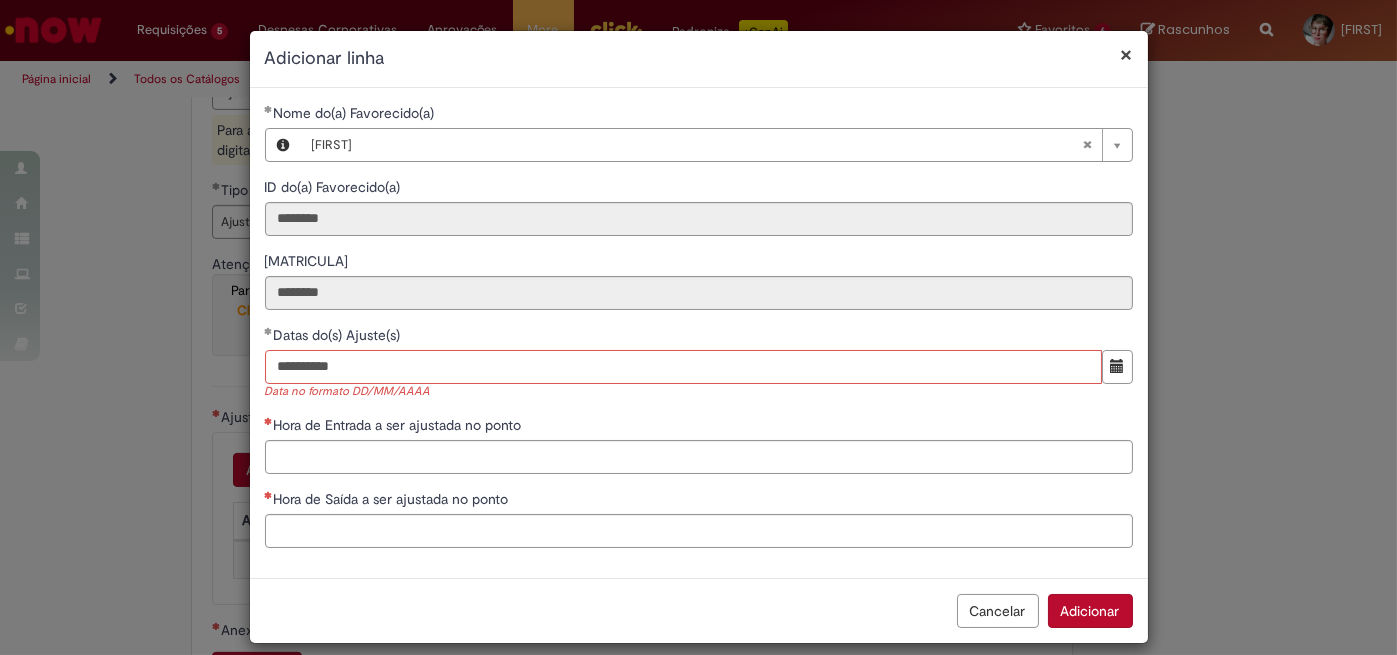 type on "**********" 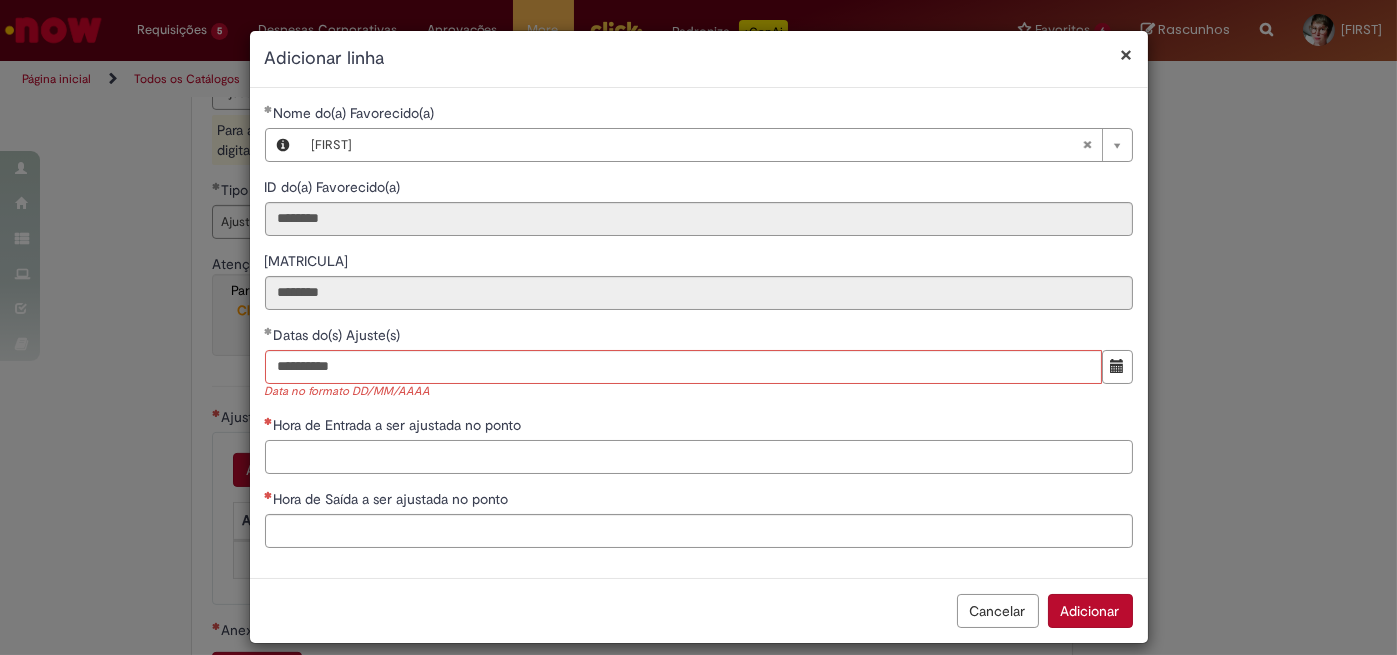click on "Hora de Entrada a ser ajustada no ponto" at bounding box center [699, 457] 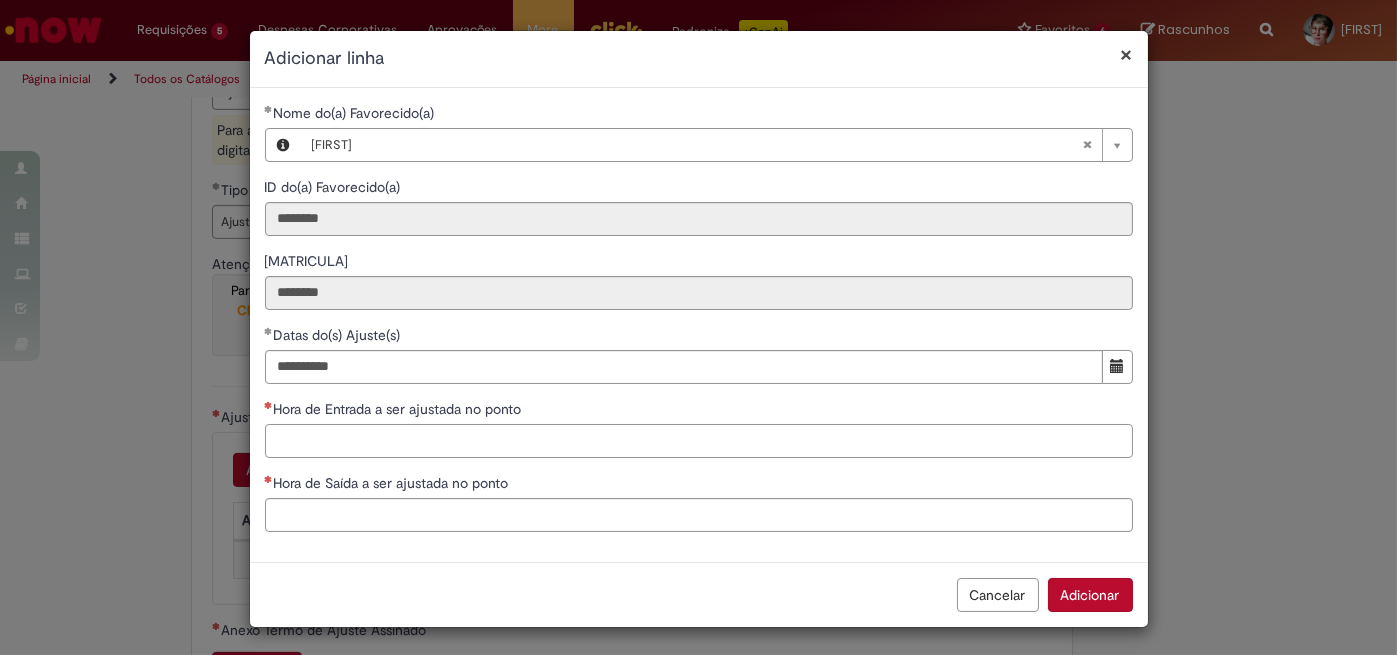 click on "Hora de Entrada a ser ajustada no ponto" at bounding box center [699, 441] 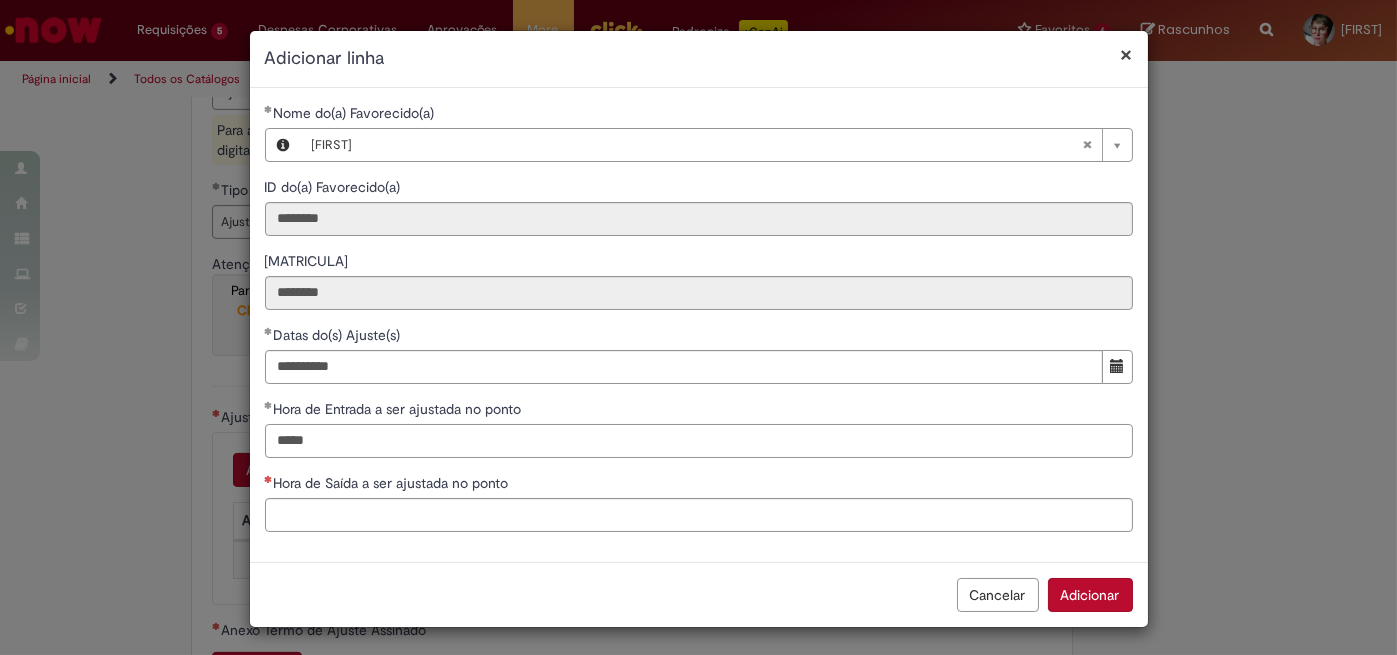 type on "*****" 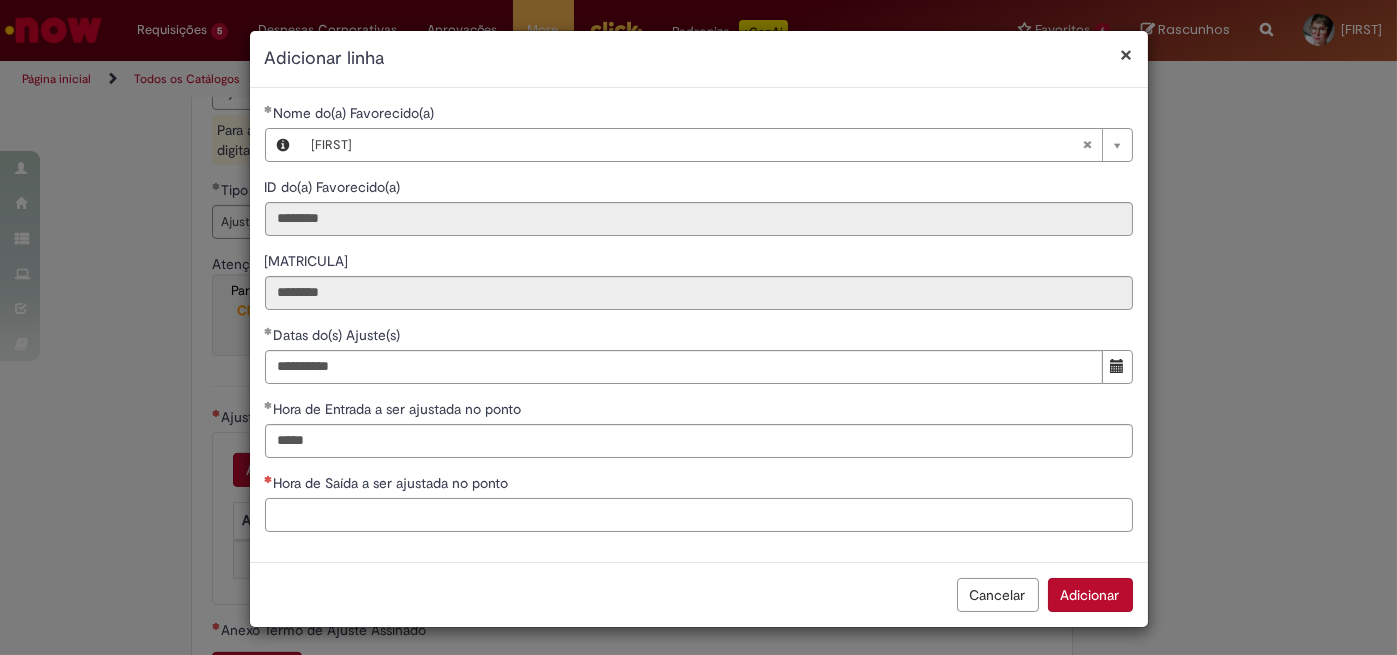 click on "Hora de Saída a ser ajustada no ponto" at bounding box center (699, 515) 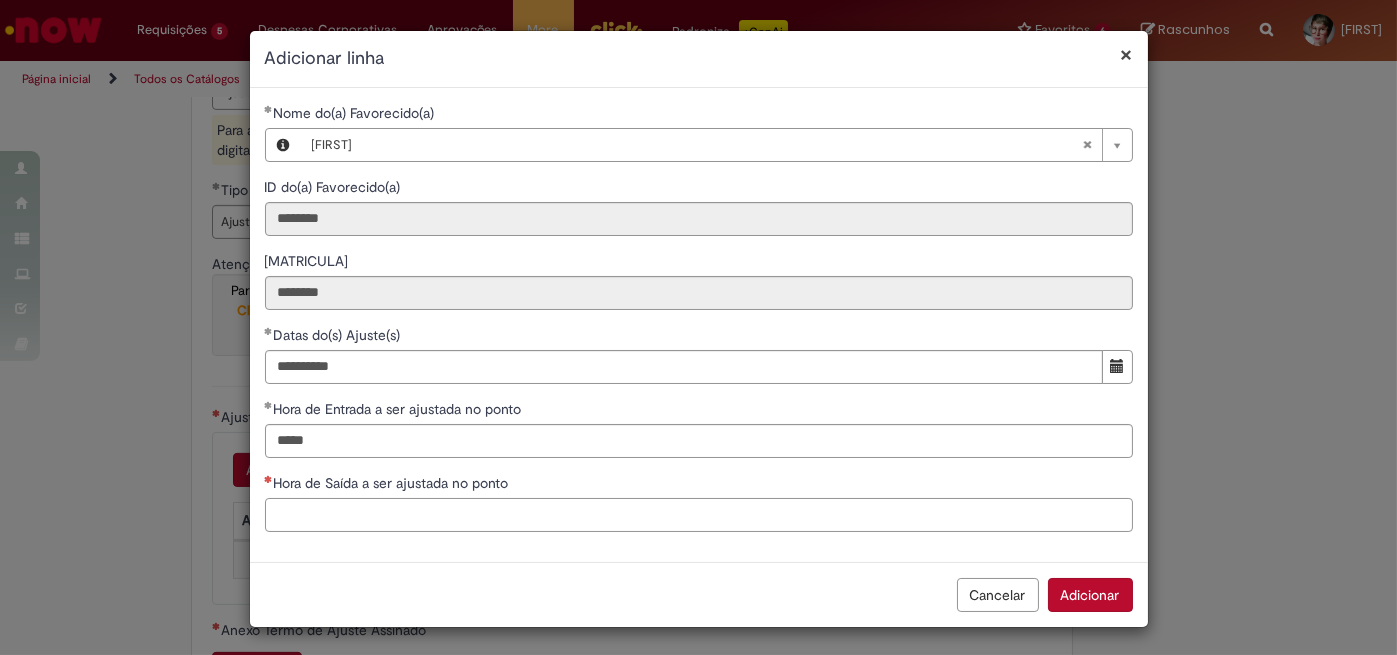 click on "Hora de Saída a ser ajustada no ponto" at bounding box center [699, 515] 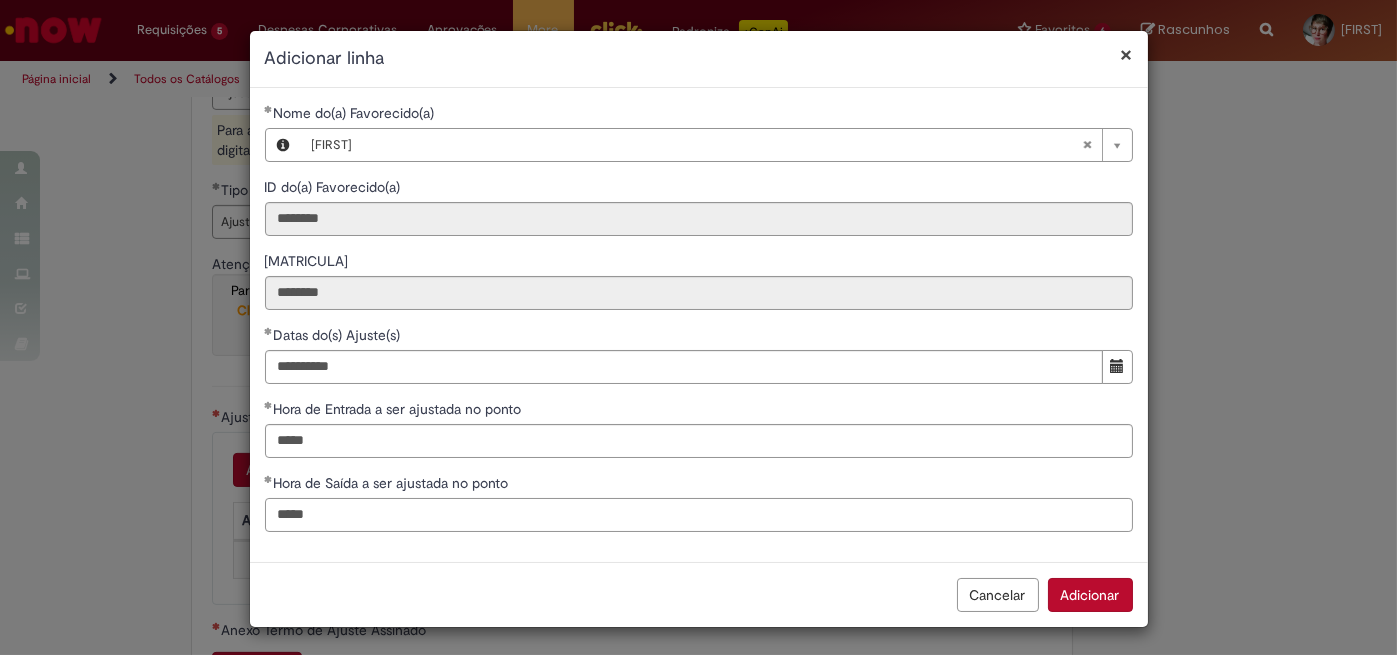scroll, scrollTop: 0, scrollLeft: 0, axis: both 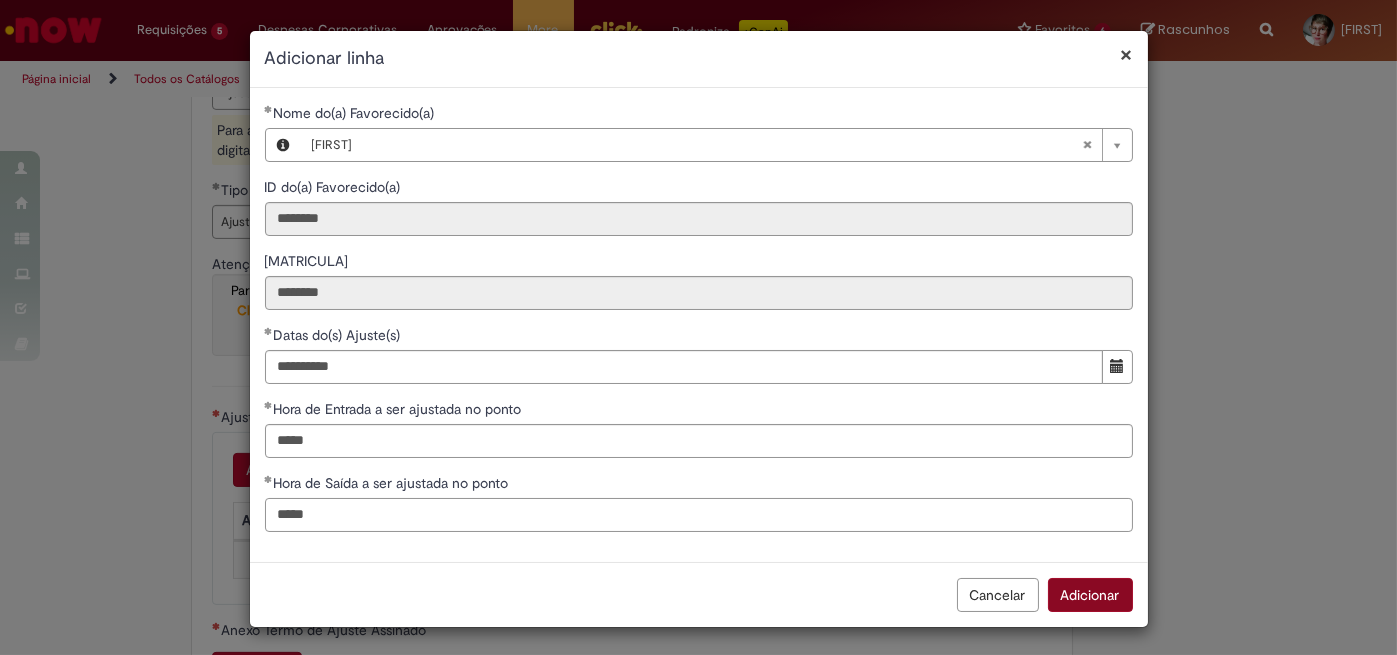 type on "*****" 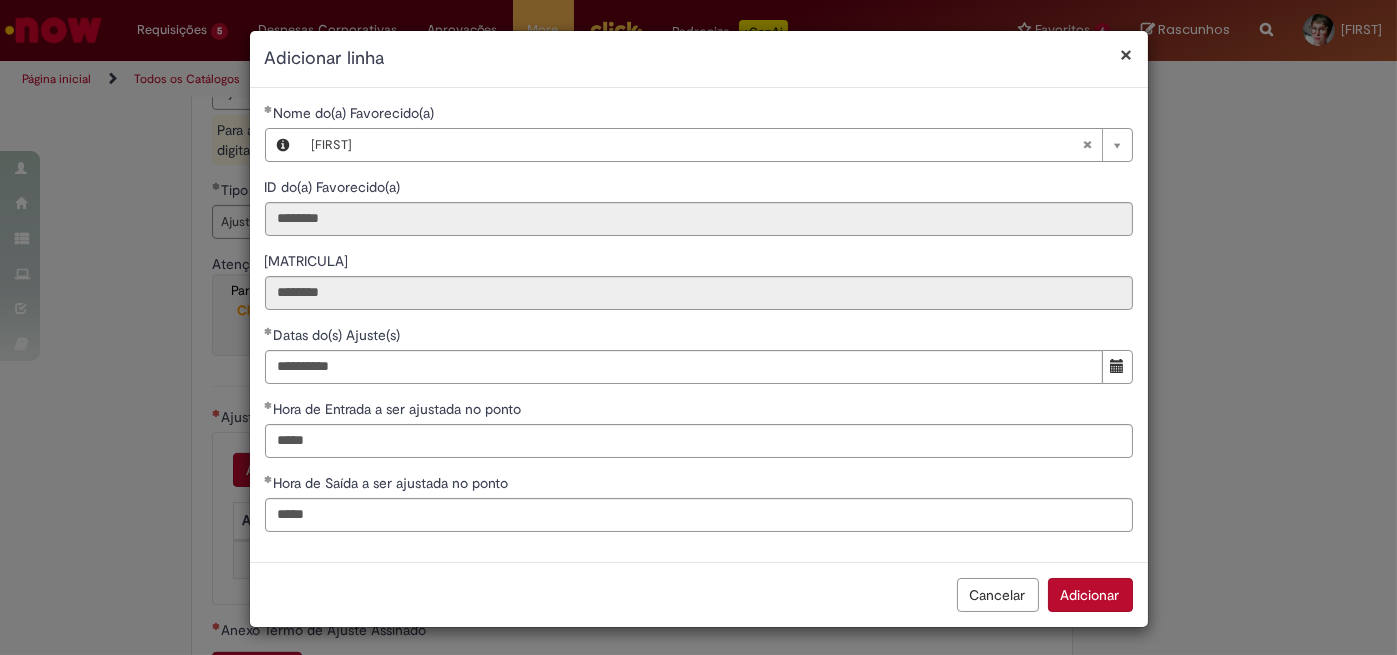 click on "Adicionar" at bounding box center (1090, 595) 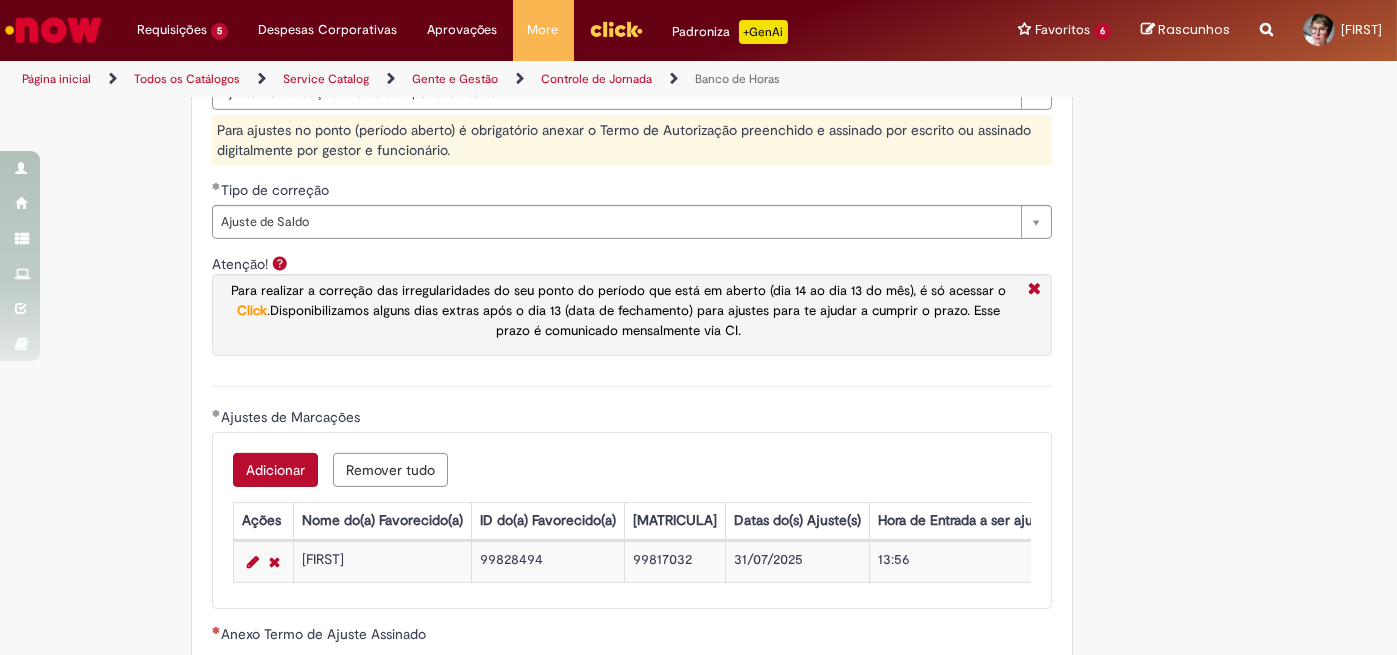 click on "Adicionar" at bounding box center [275, 470] 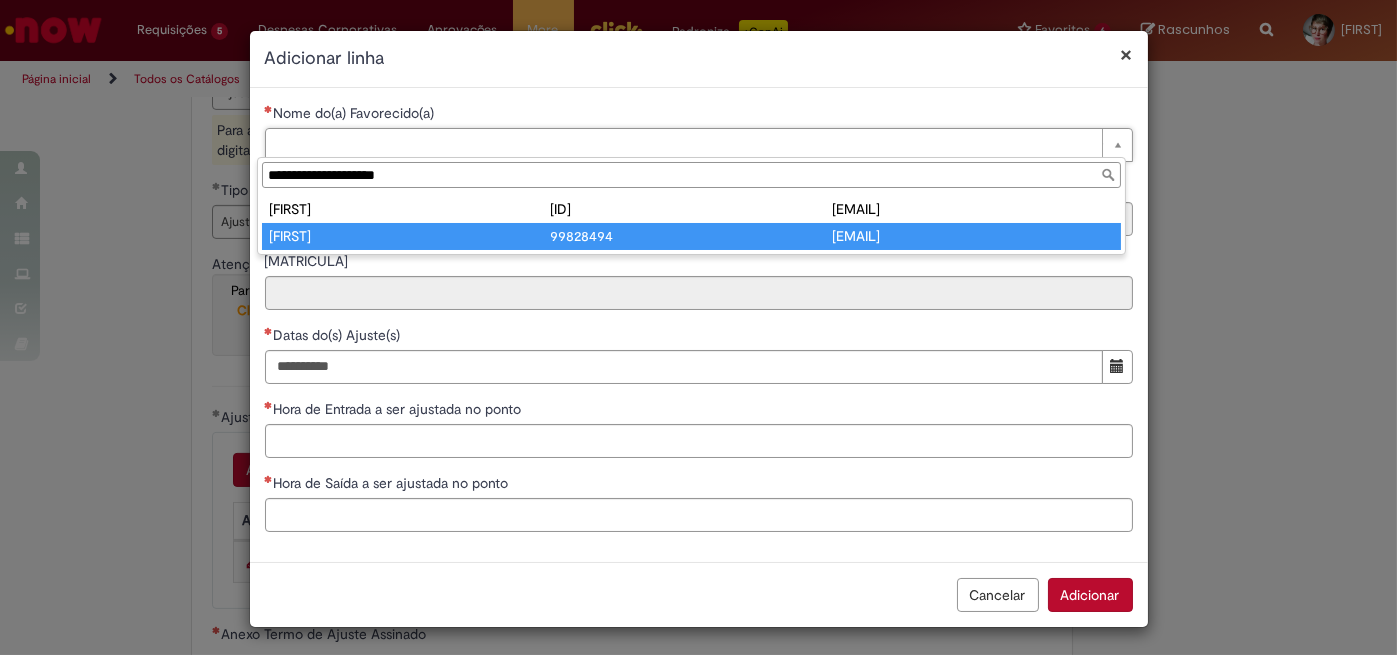 type on "**********" 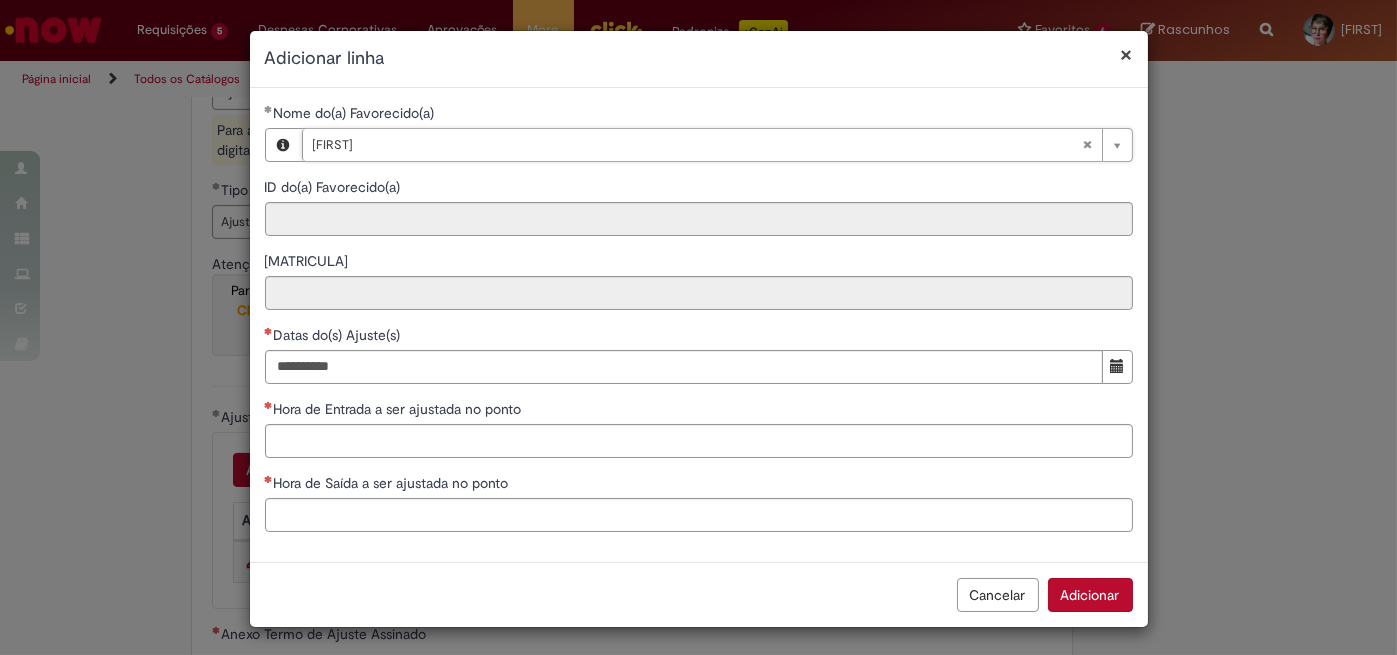 type on "********" 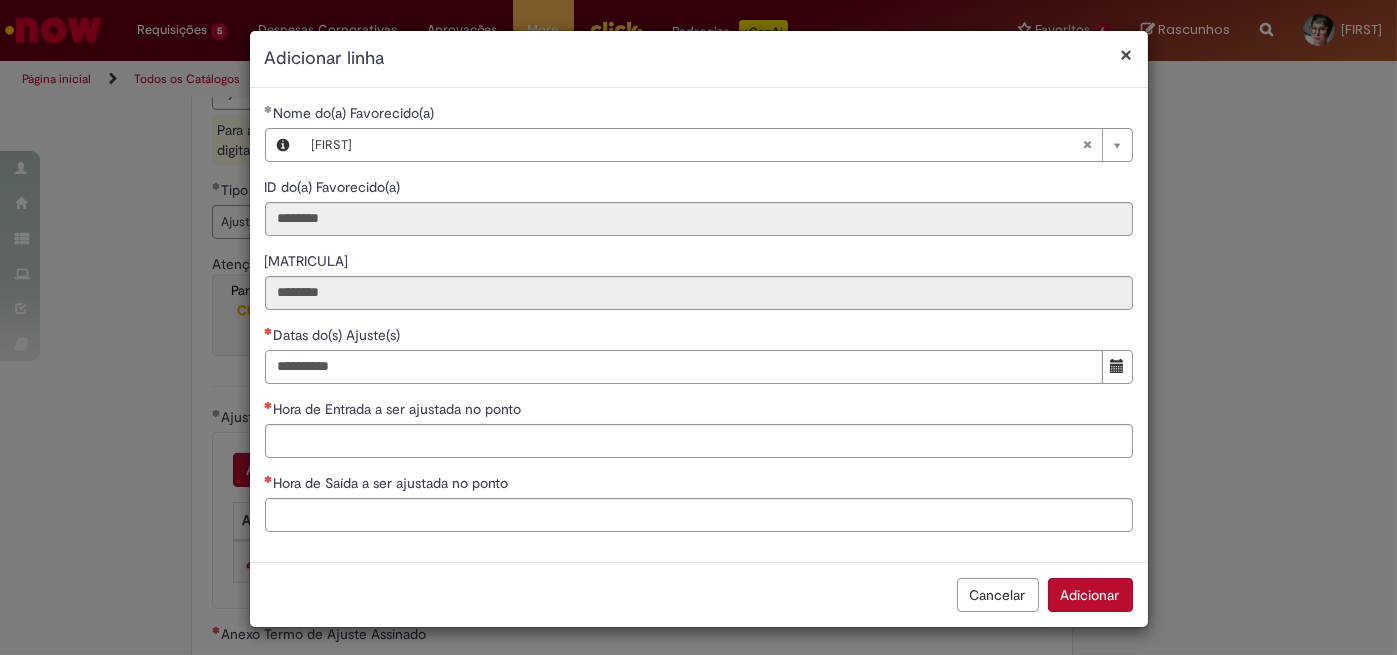 click on "Datas do(s) Ajuste(s)" at bounding box center [684, 367] 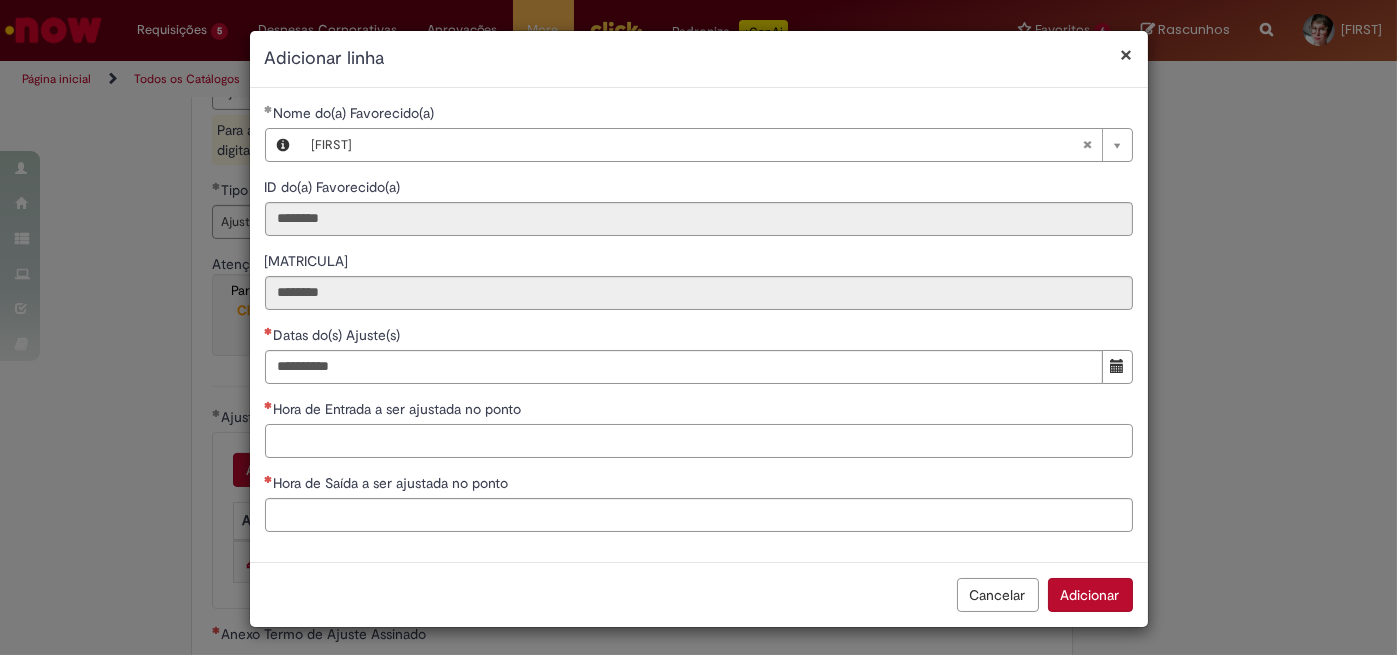 drag, startPoint x: 341, startPoint y: 440, endPoint x: 353, endPoint y: 446, distance: 13.416408 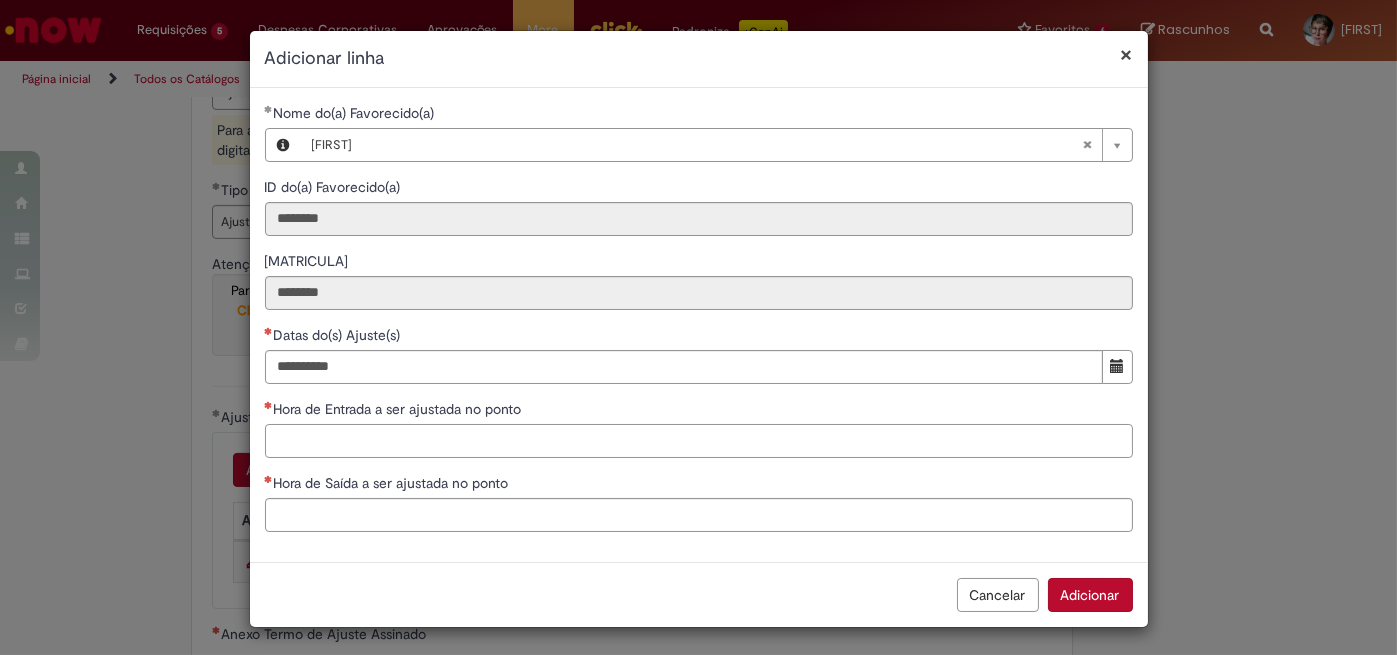 click on "Hora de Entrada a ser ajustada no ponto" at bounding box center [699, 441] 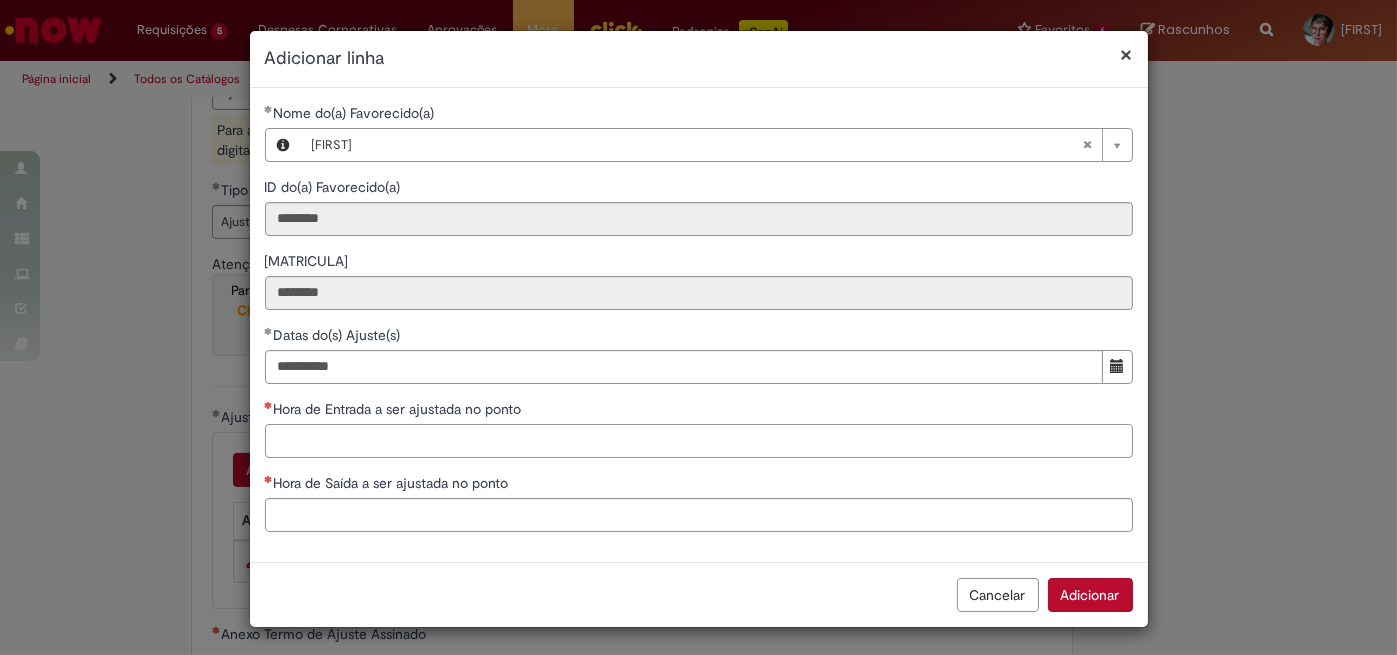 click on "Hora de Entrada a ser ajustada no ponto" at bounding box center (699, 441) 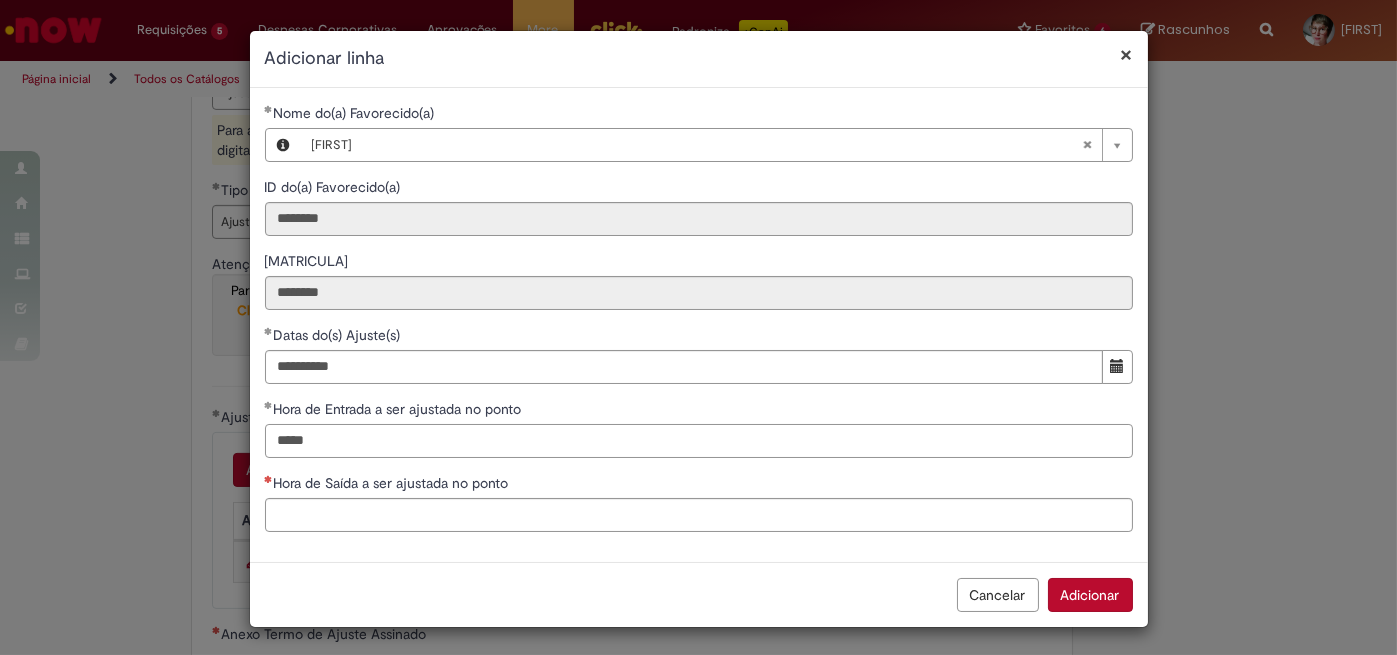 type on "*****" 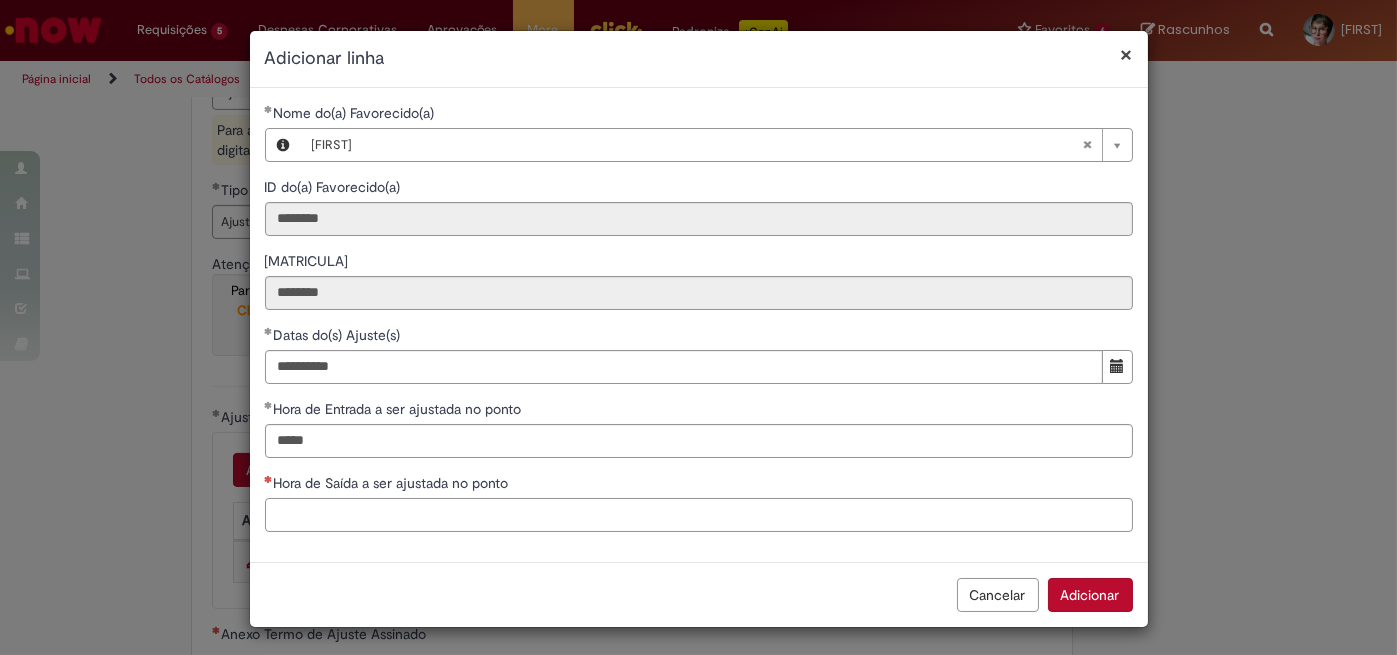 click on "Hora de Saída a ser ajustada no ponto" at bounding box center (699, 515) 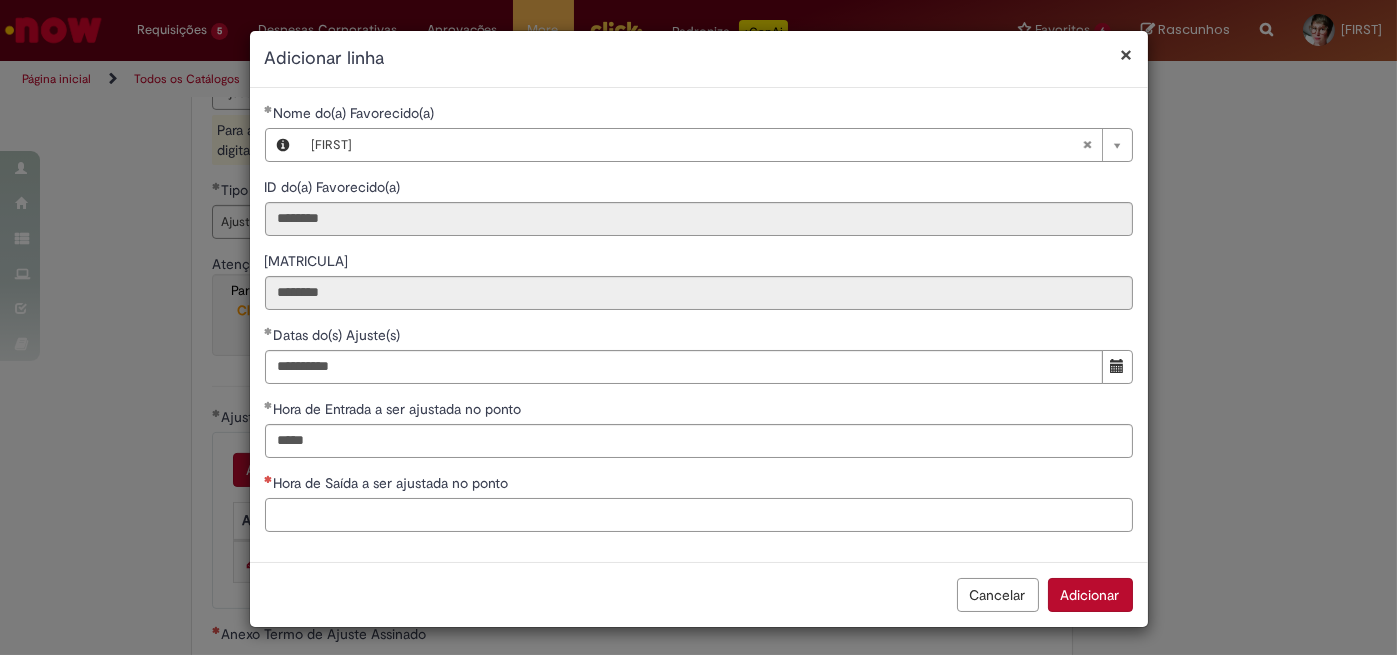 click on "Hora de Saída a ser ajustada no ponto" at bounding box center (699, 515) 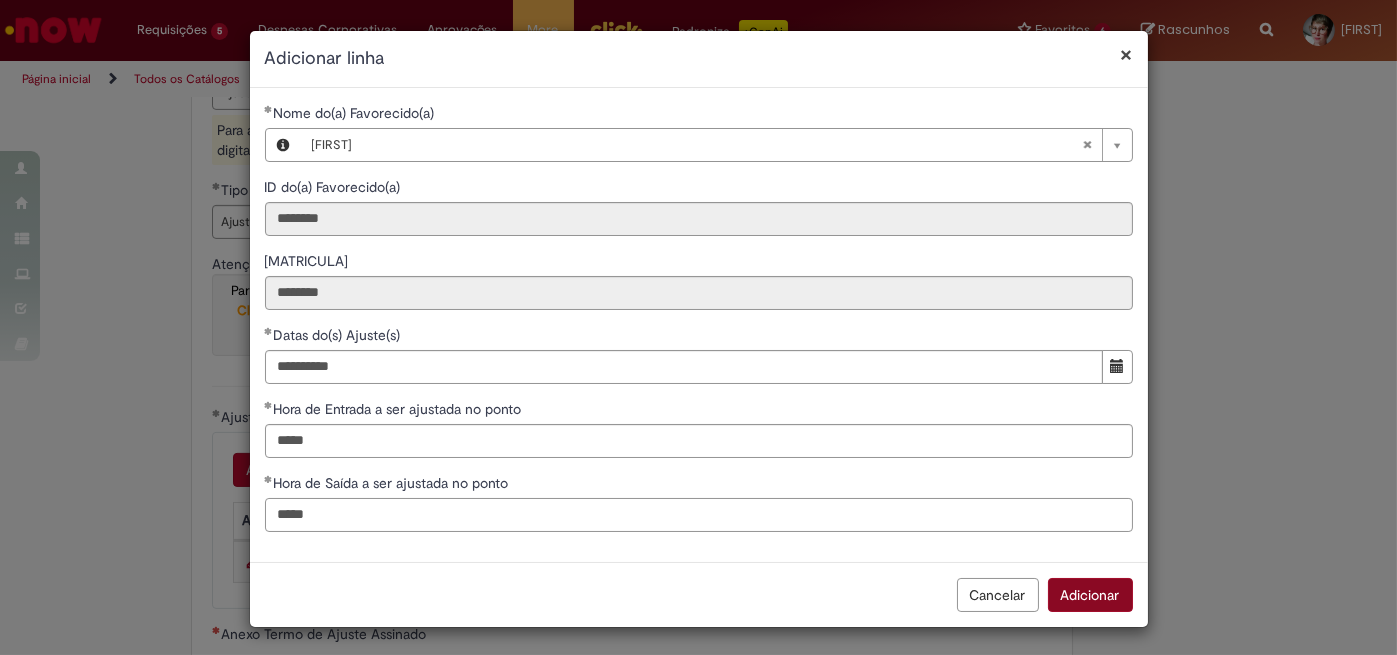 type on "*****" 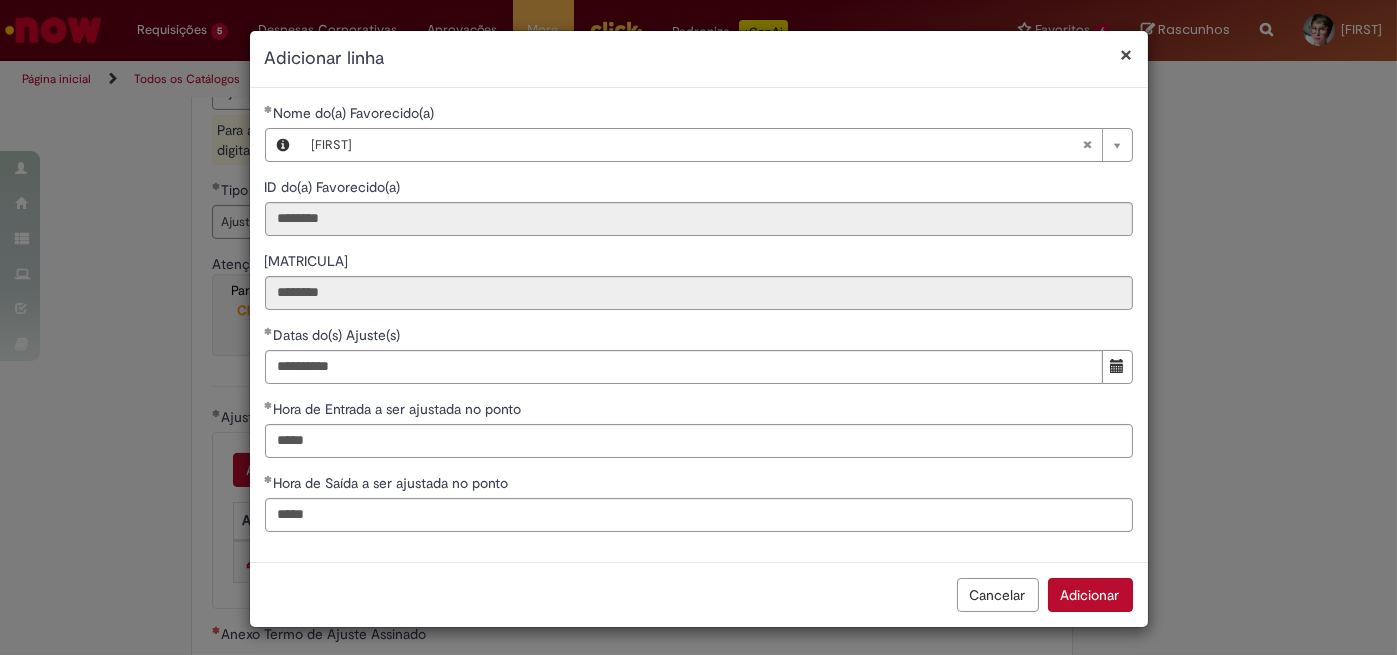 click on "Adicionar" at bounding box center (1090, 595) 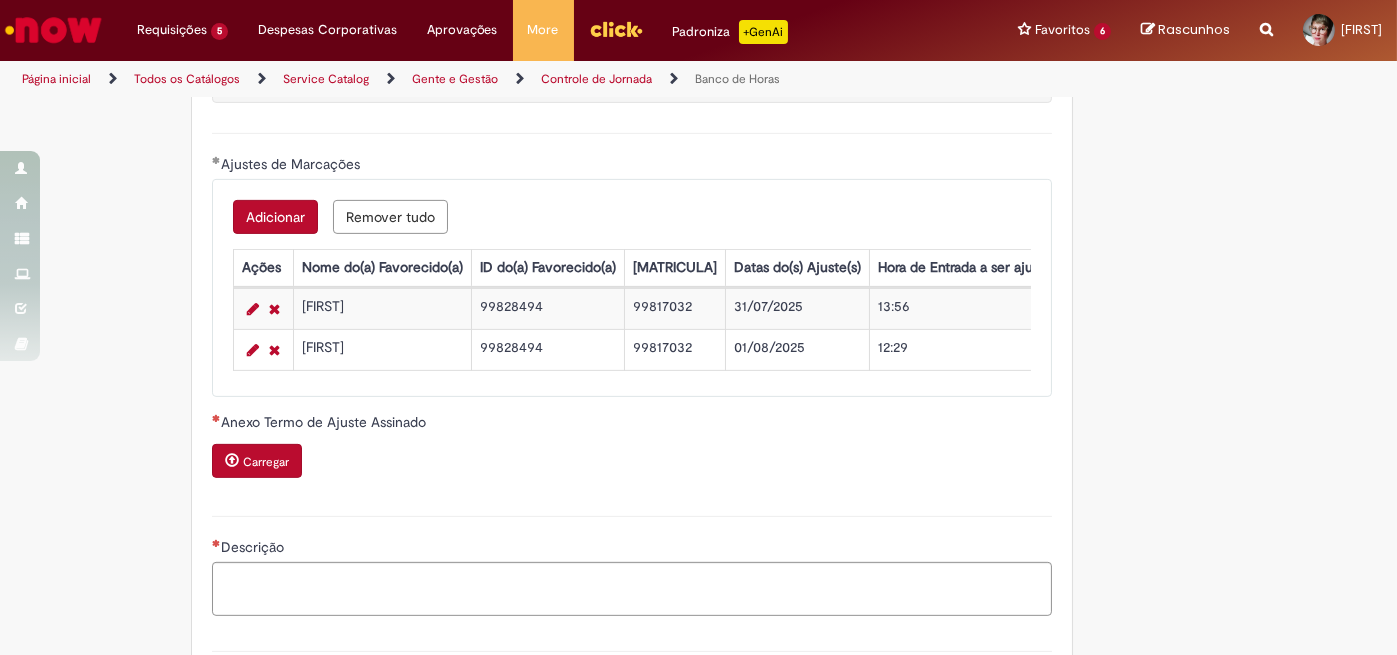 scroll, scrollTop: 1800, scrollLeft: 0, axis: vertical 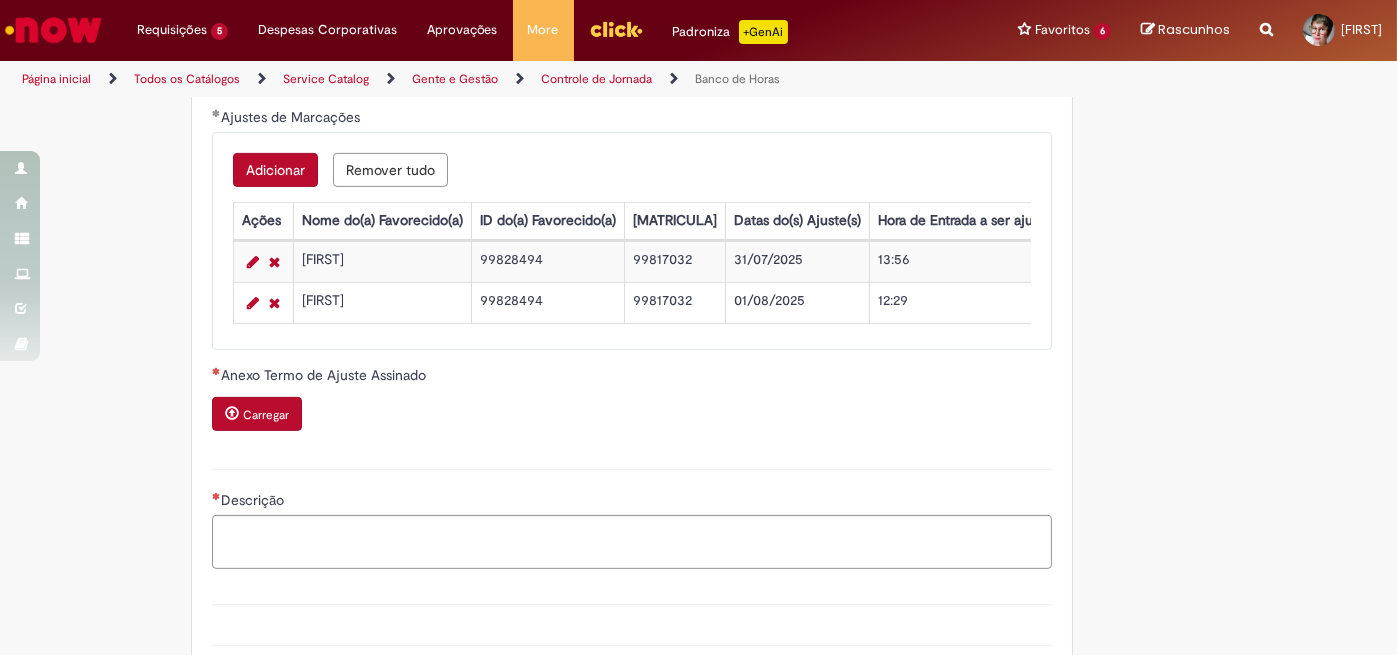 click on "Carregar" at bounding box center [266, 415] 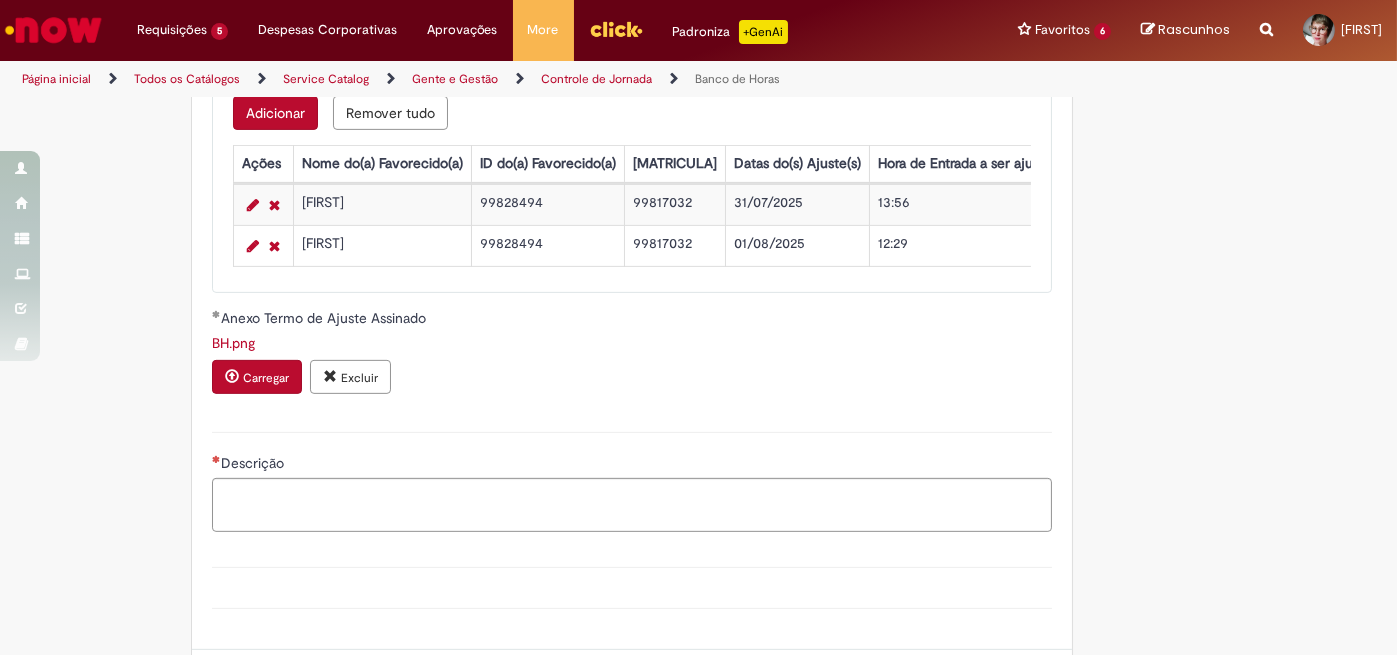 scroll, scrollTop: 1900, scrollLeft: 0, axis: vertical 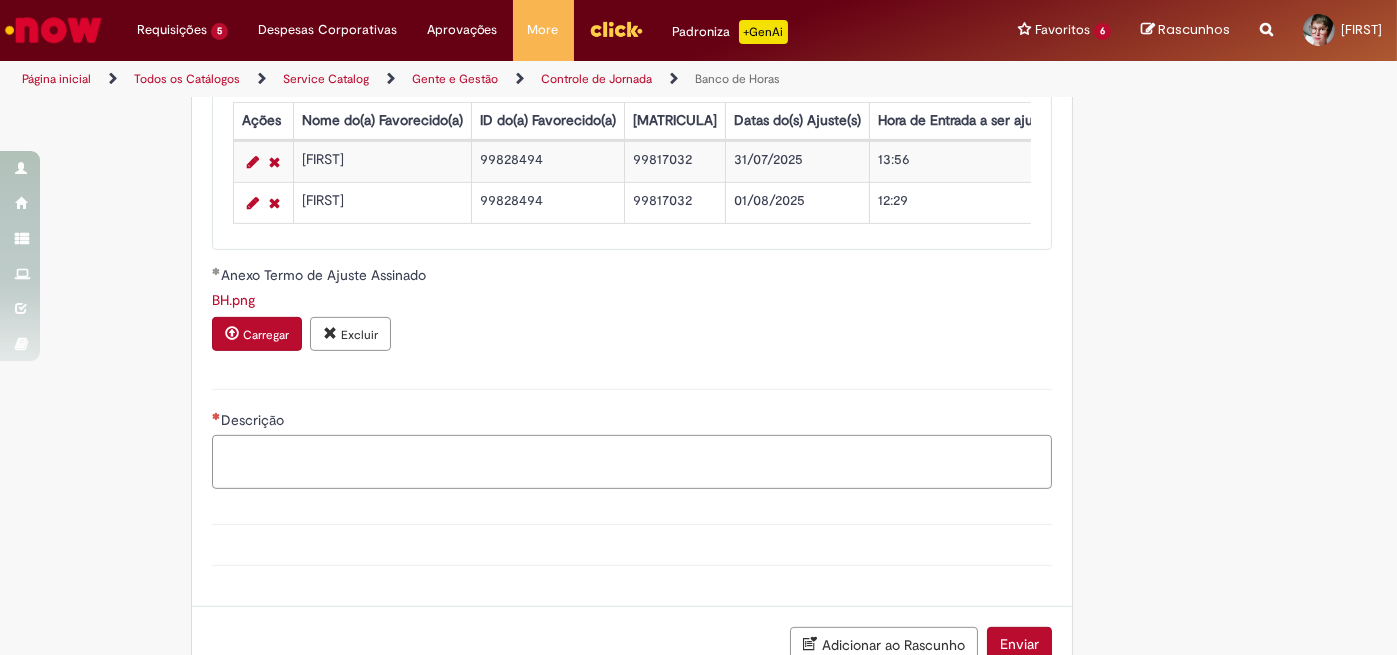 click on "Descrição" at bounding box center (632, 461) 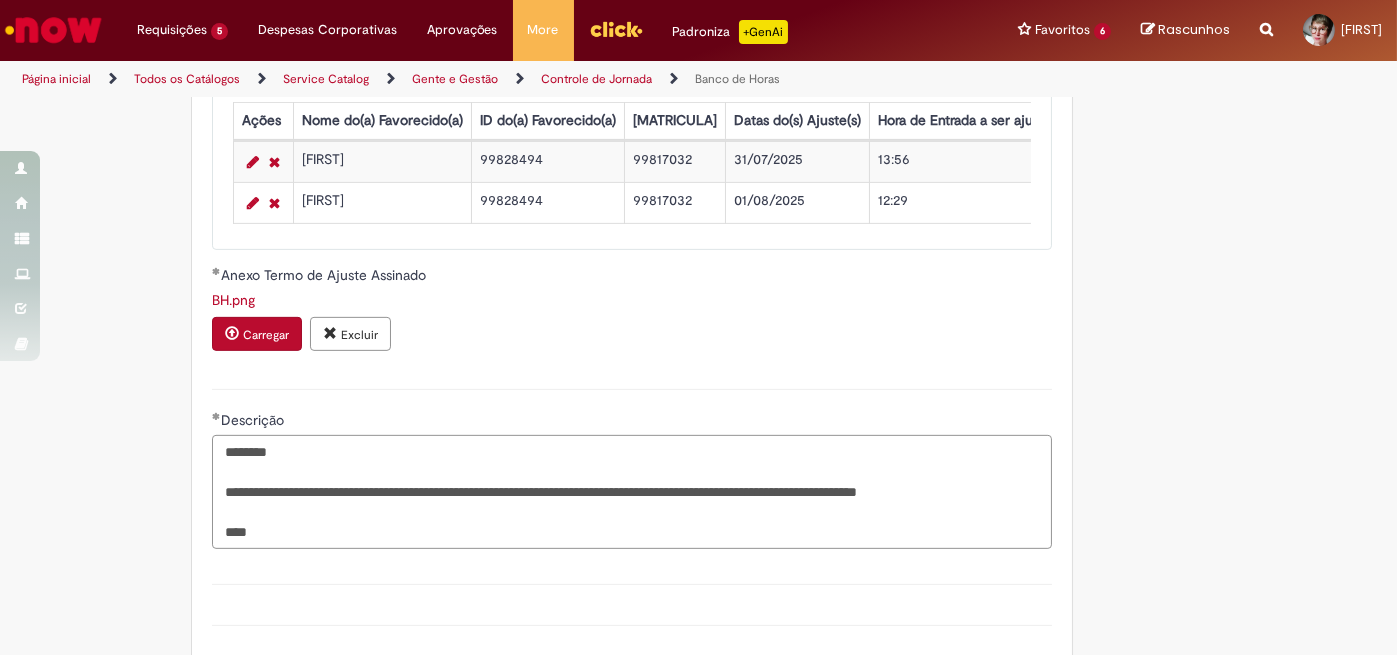 click on "**********" at bounding box center [632, 491] 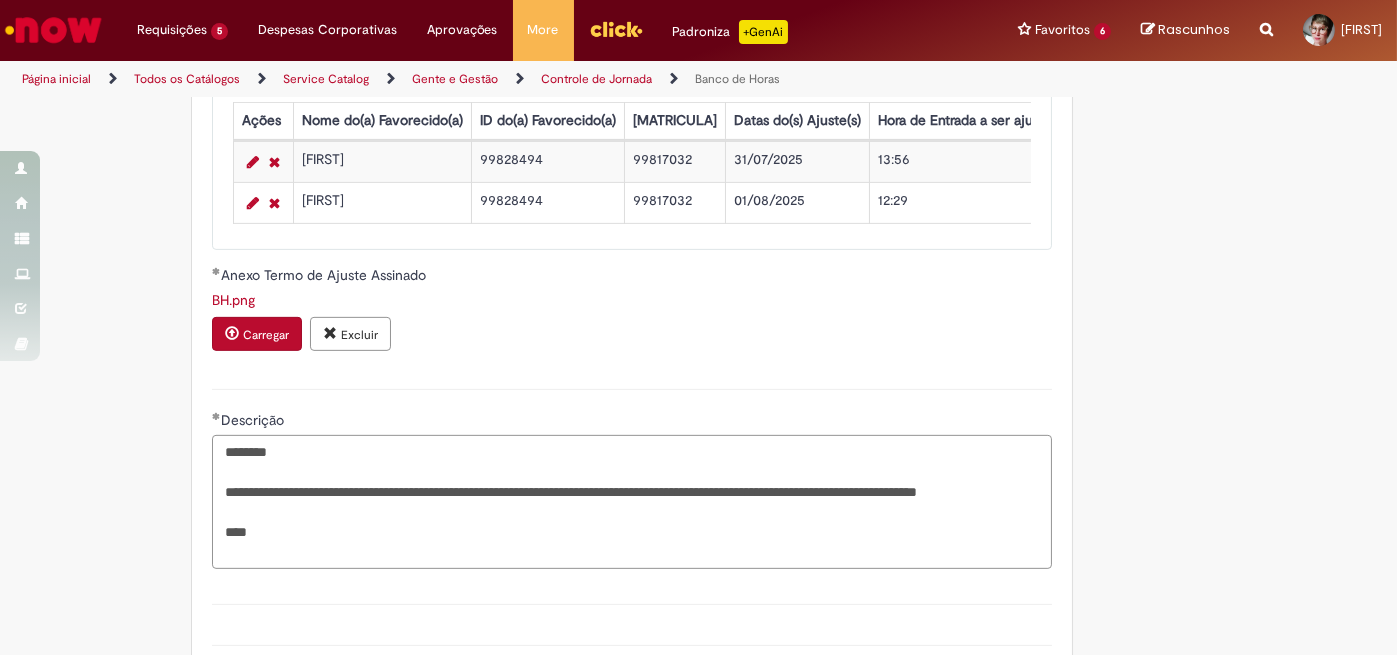drag, startPoint x: 834, startPoint y: 498, endPoint x: 802, endPoint y: 491, distance: 32.75668 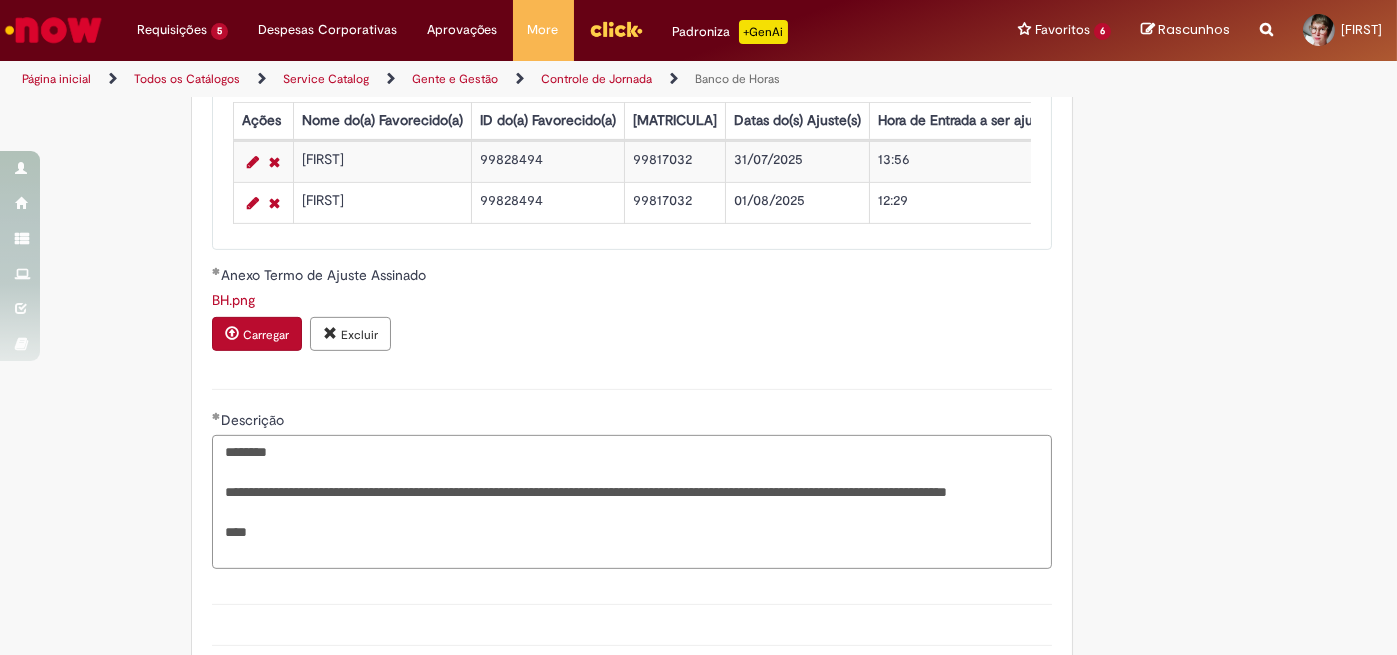 click on "**********" at bounding box center (632, 501) 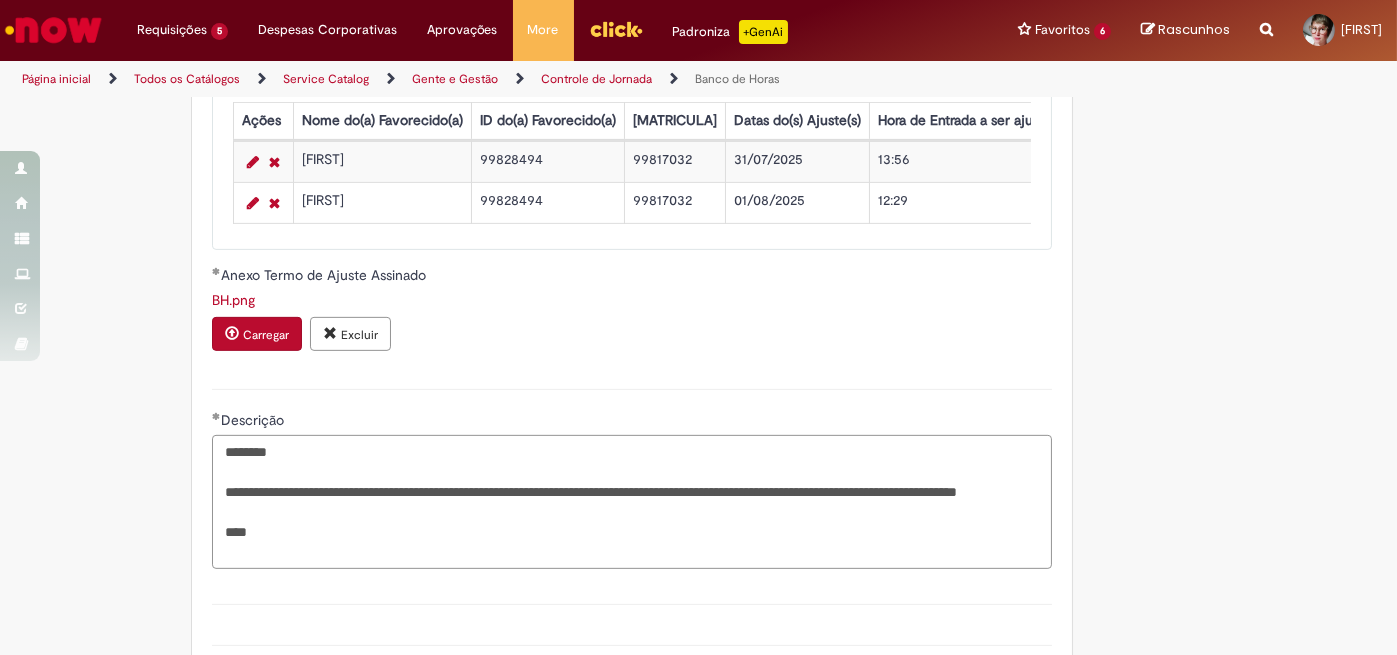 click on "**********" at bounding box center (632, 501) 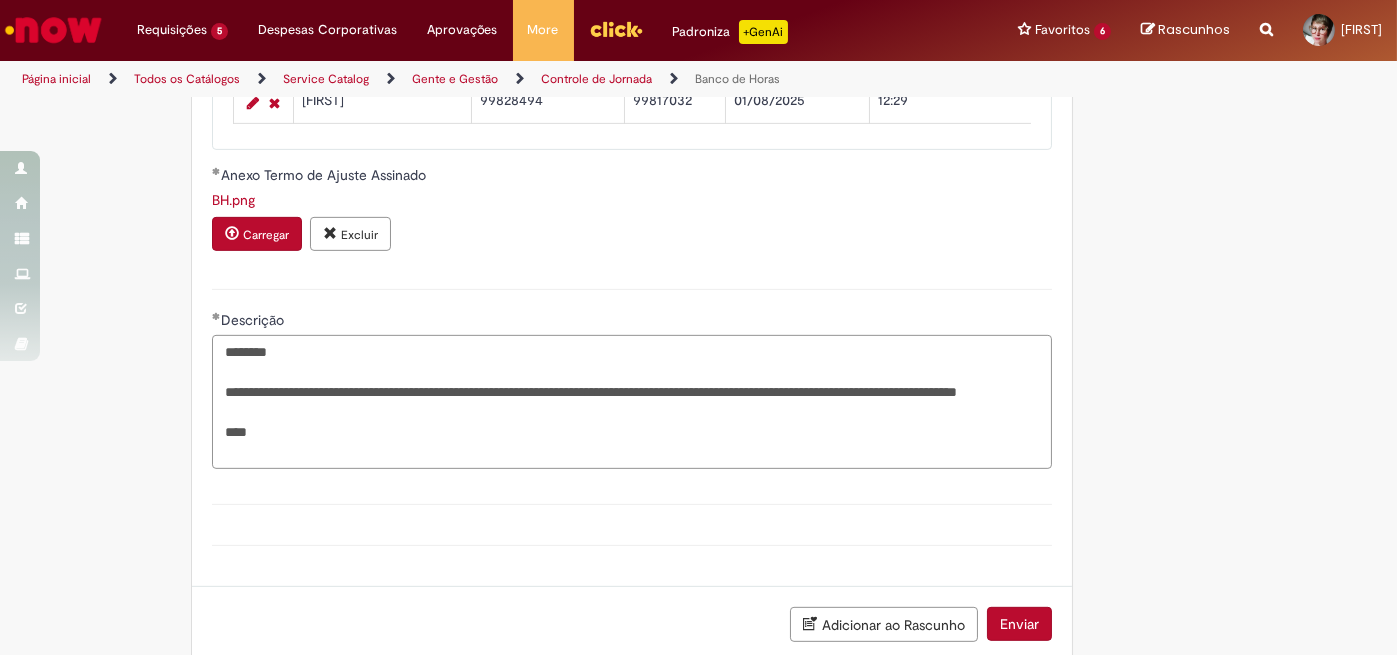 click on "**********" at bounding box center [632, 401] 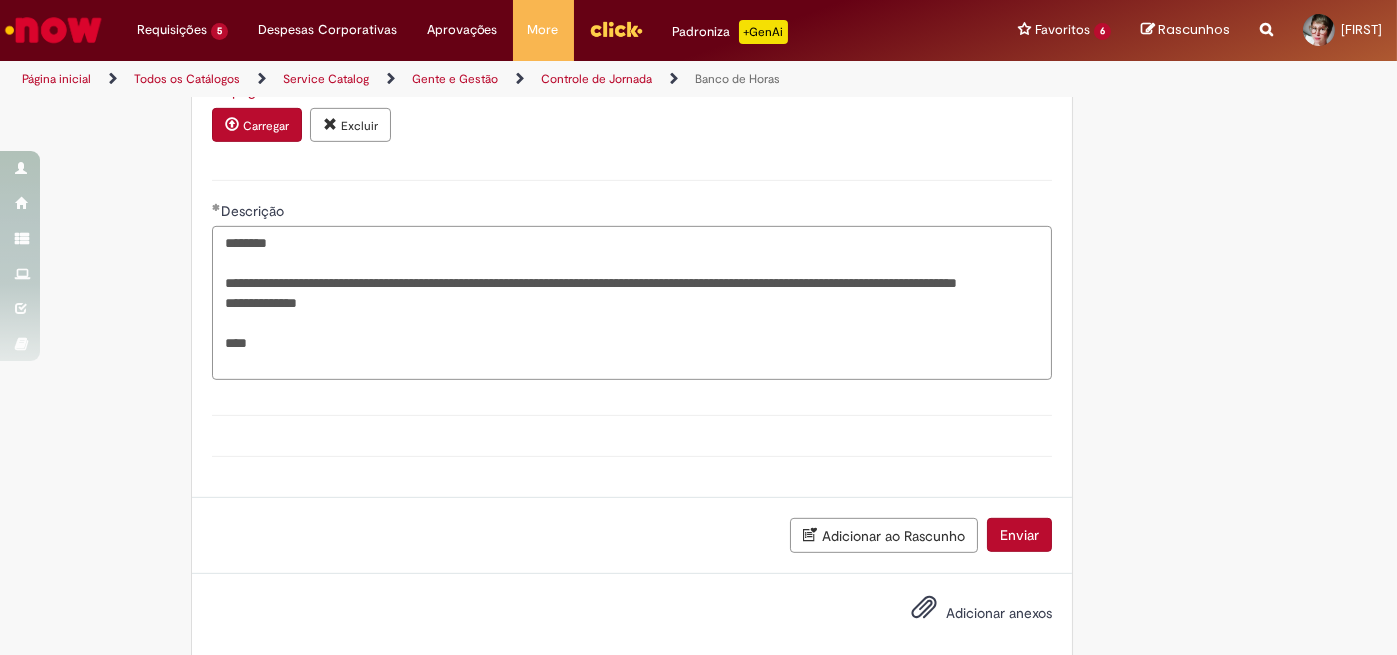 scroll, scrollTop: 2137, scrollLeft: 0, axis: vertical 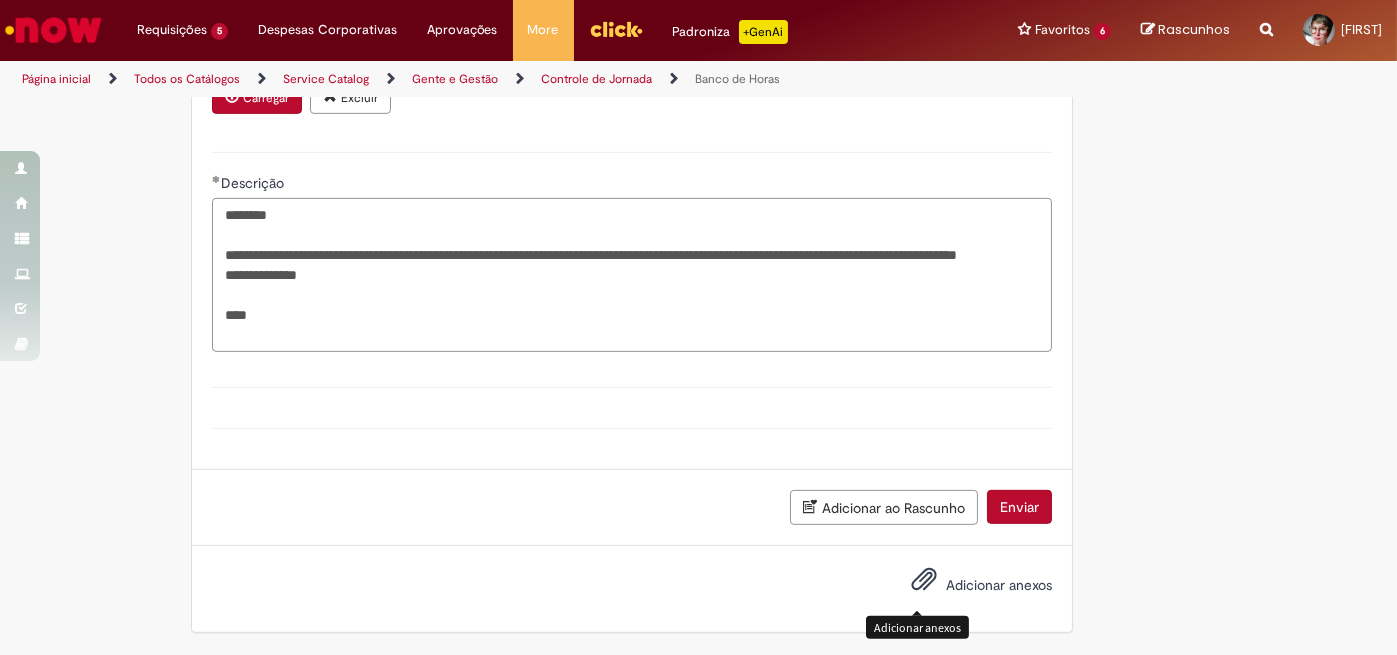 type on "**********" 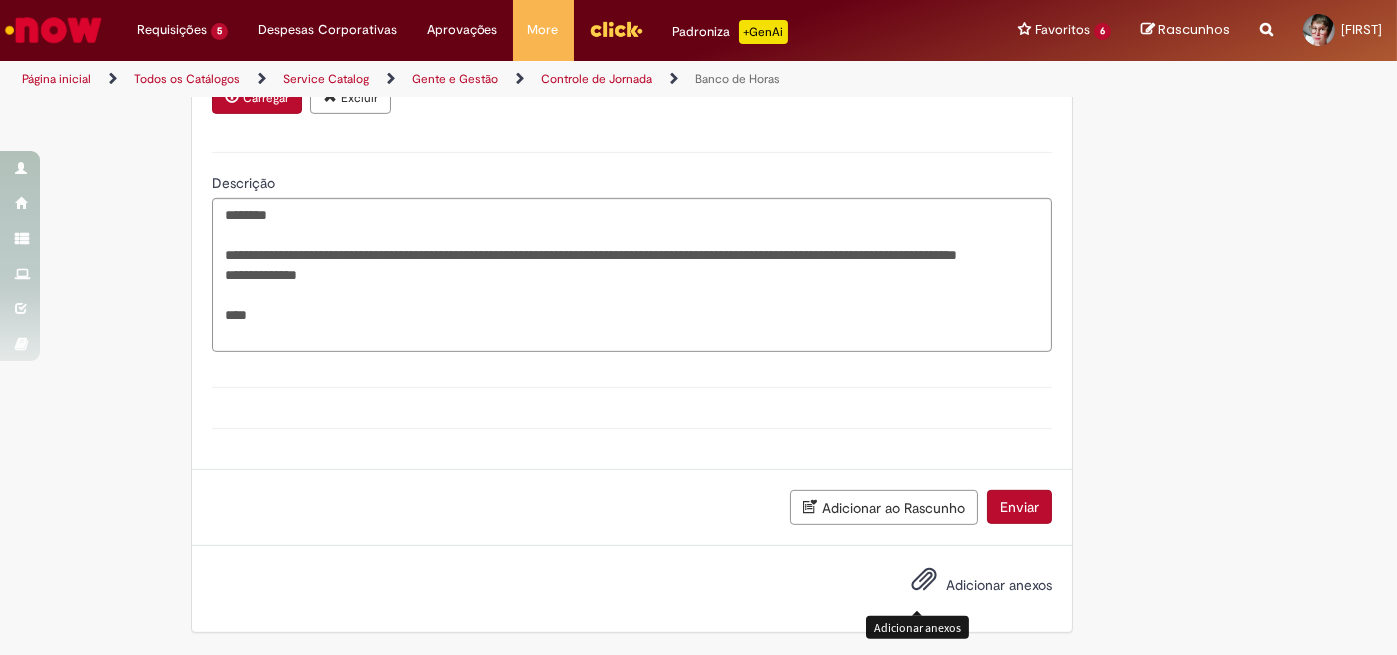 click at bounding box center [924, 580] 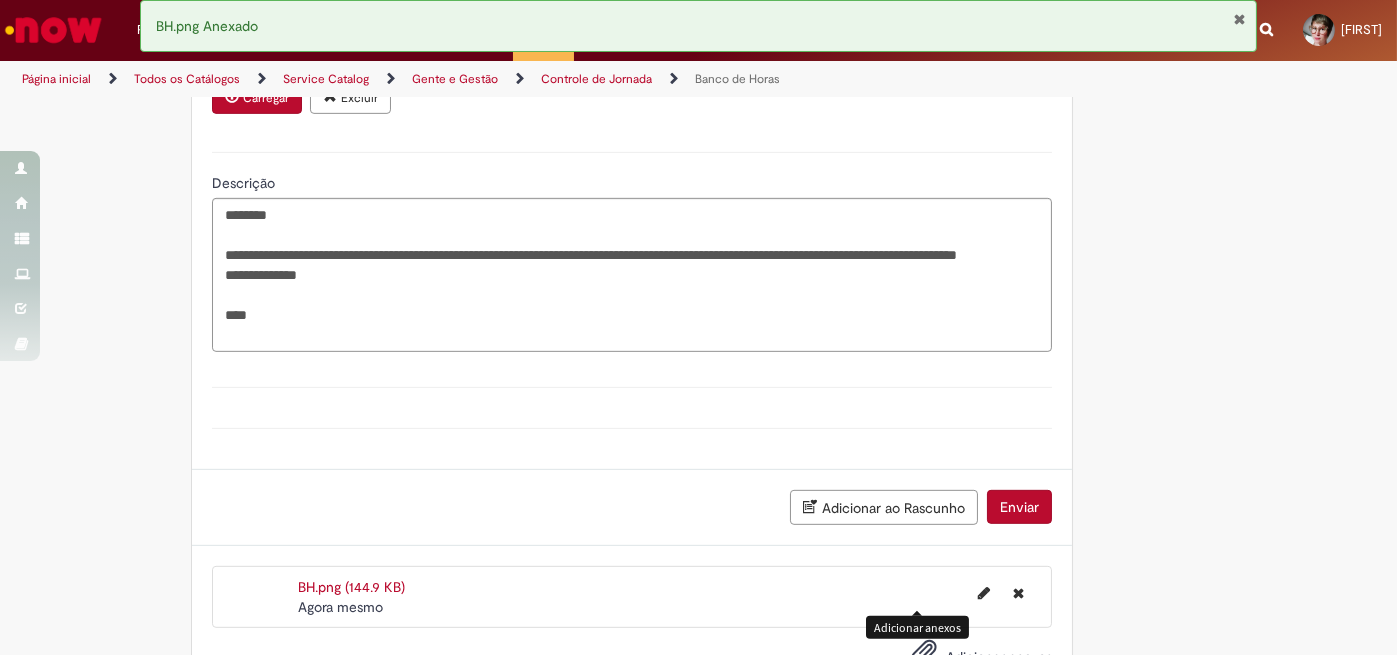 scroll, scrollTop: 2208, scrollLeft: 0, axis: vertical 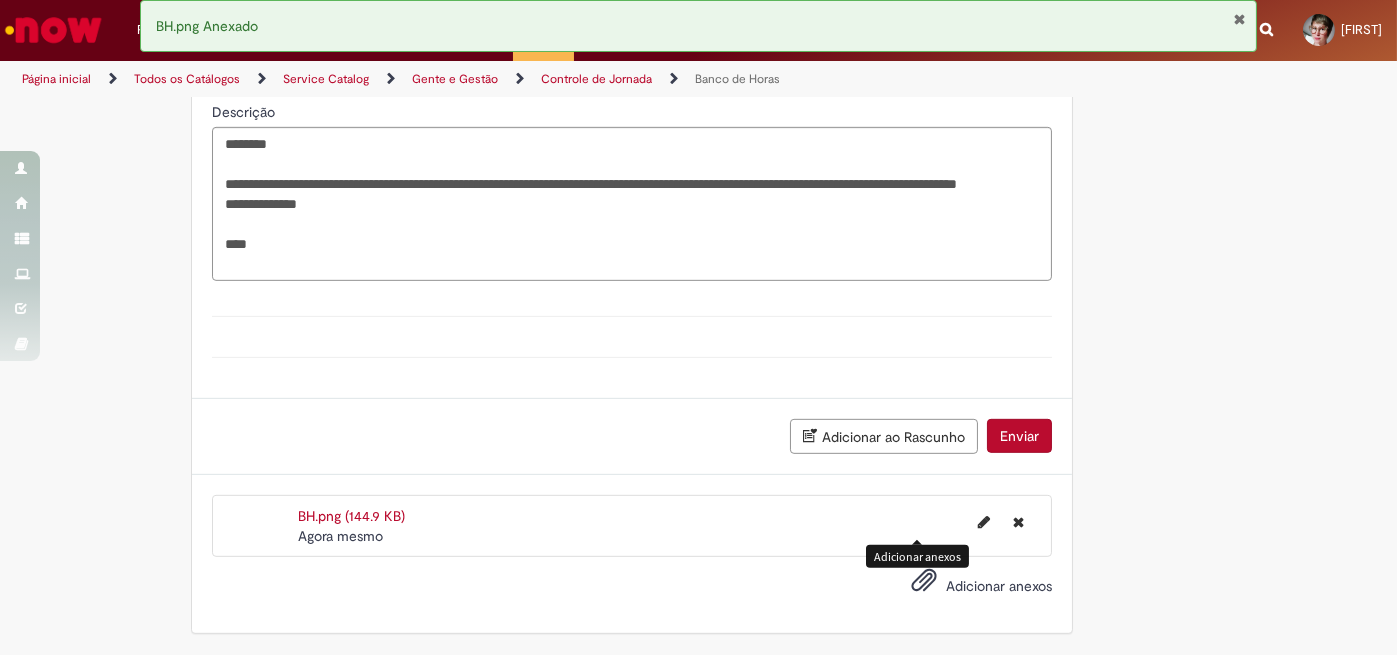 click on "Enviar" at bounding box center [1019, 436] 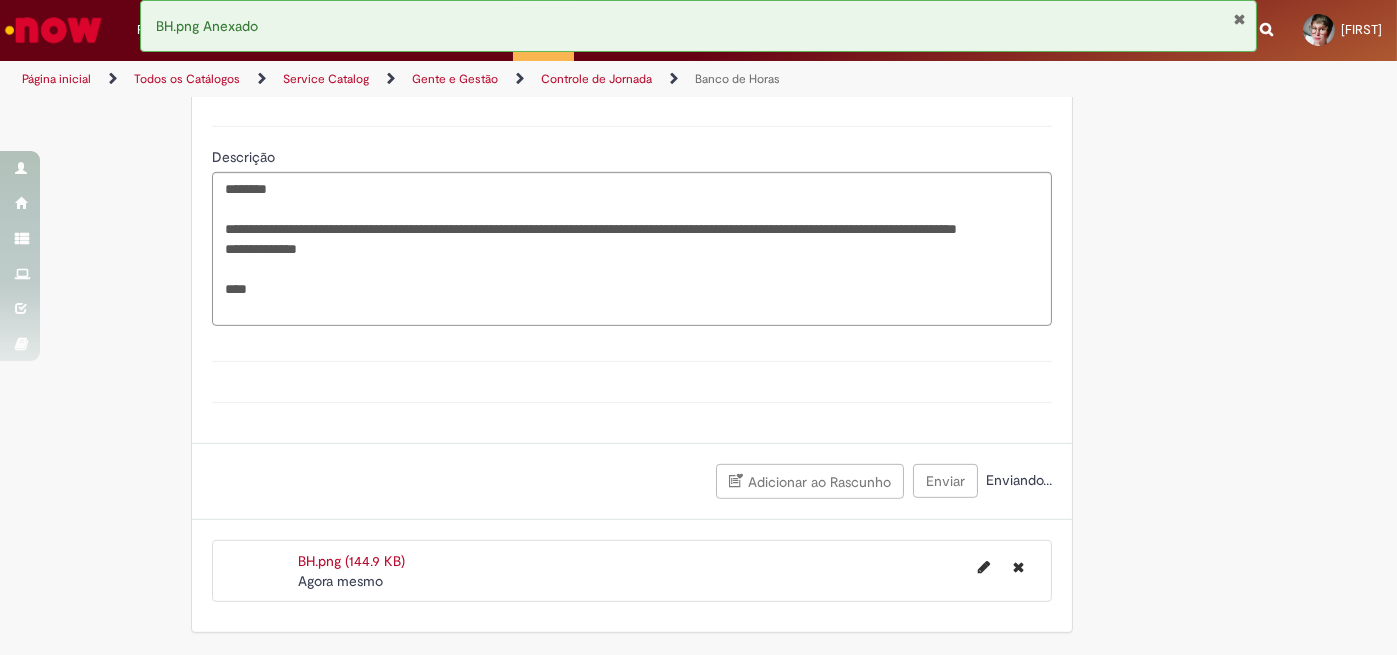 scroll, scrollTop: 2162, scrollLeft: 0, axis: vertical 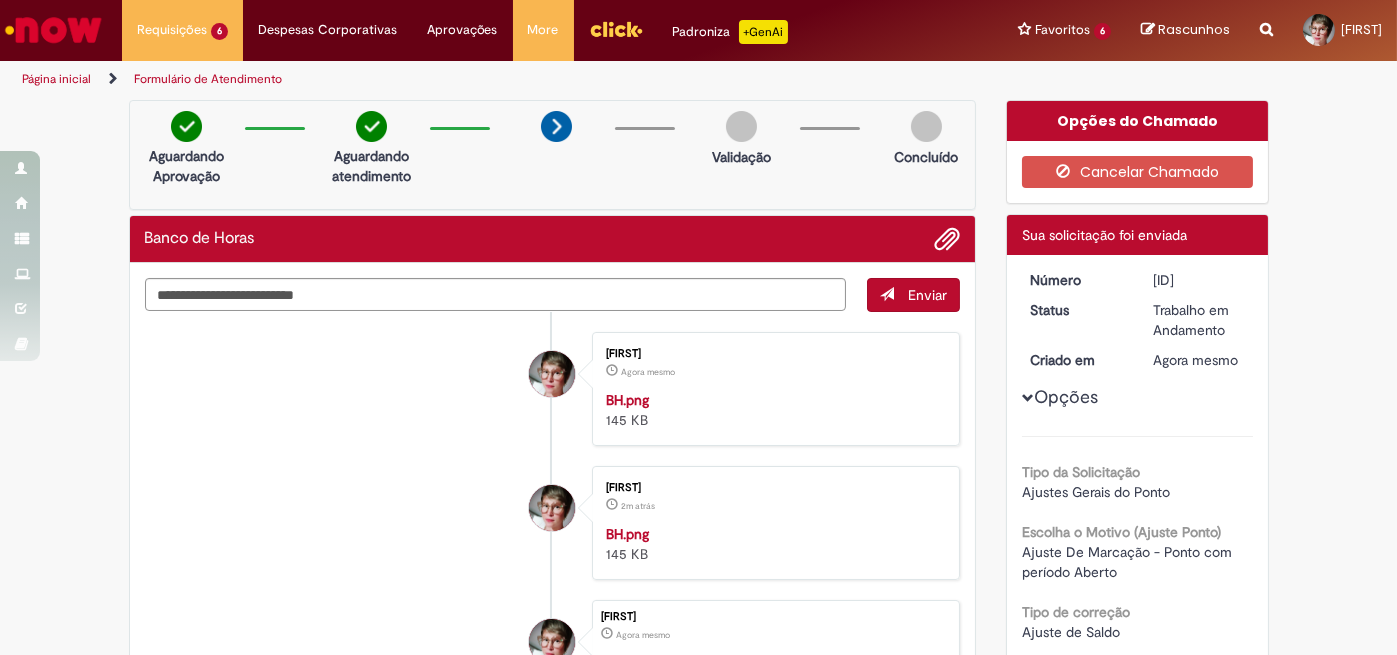 click at bounding box center [616, 29] 